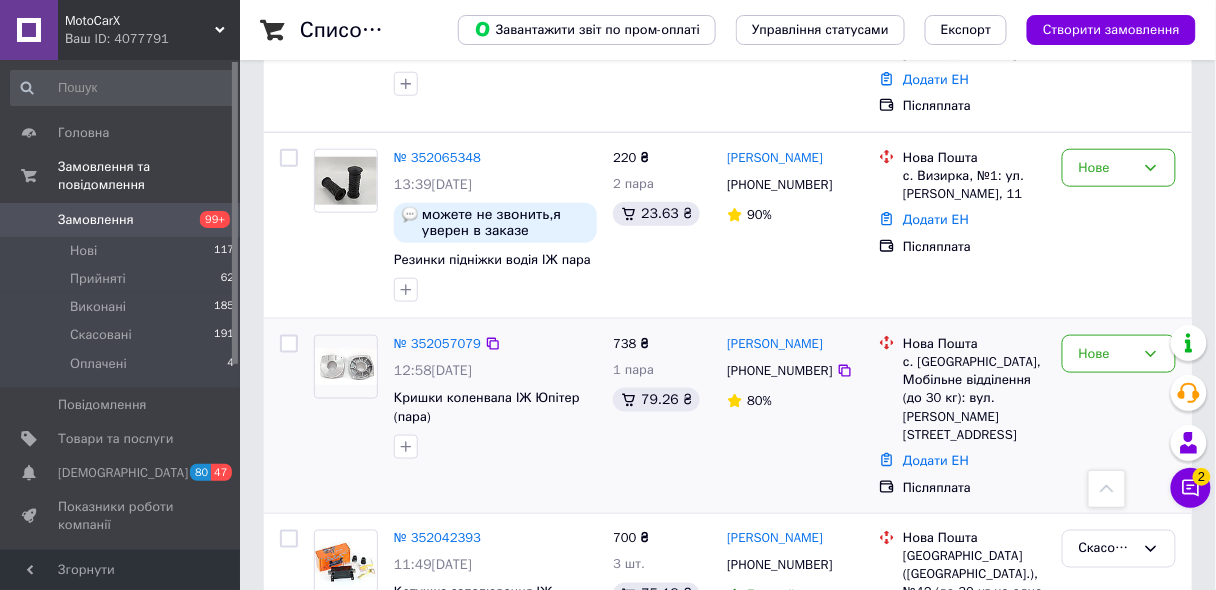 scroll, scrollTop: 500, scrollLeft: 0, axis: vertical 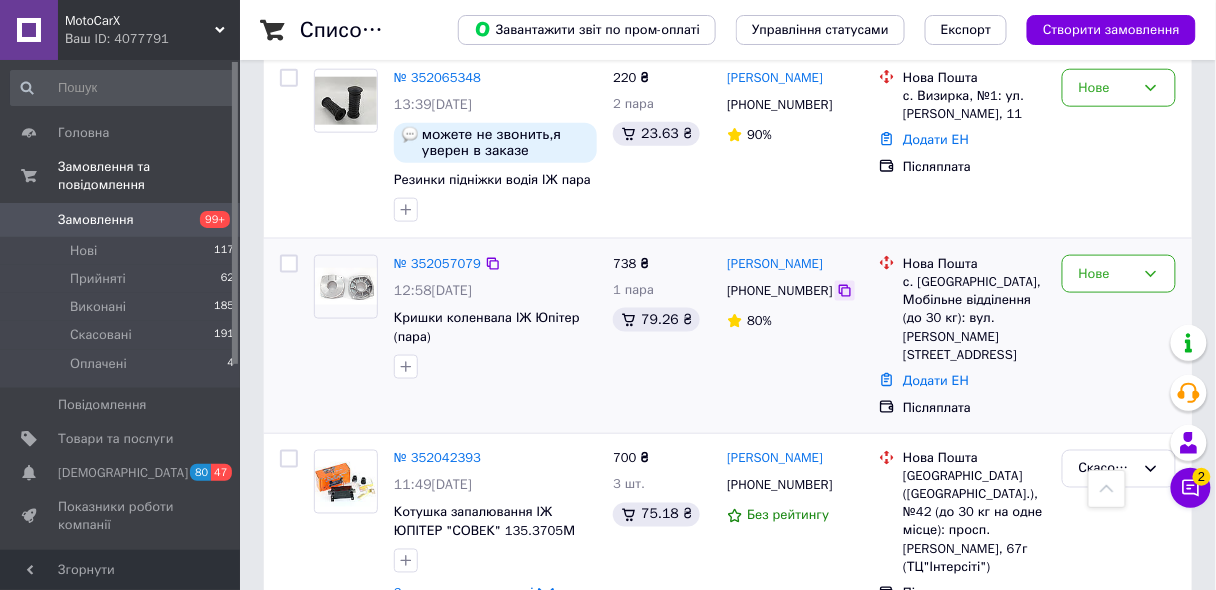 click 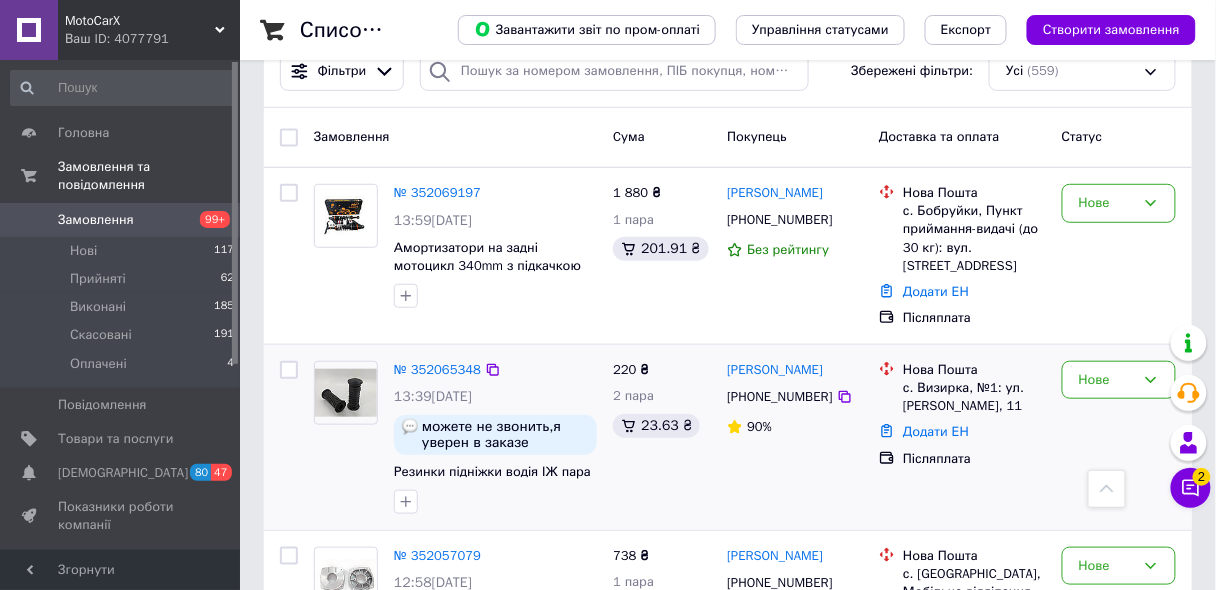 scroll, scrollTop: 180, scrollLeft: 0, axis: vertical 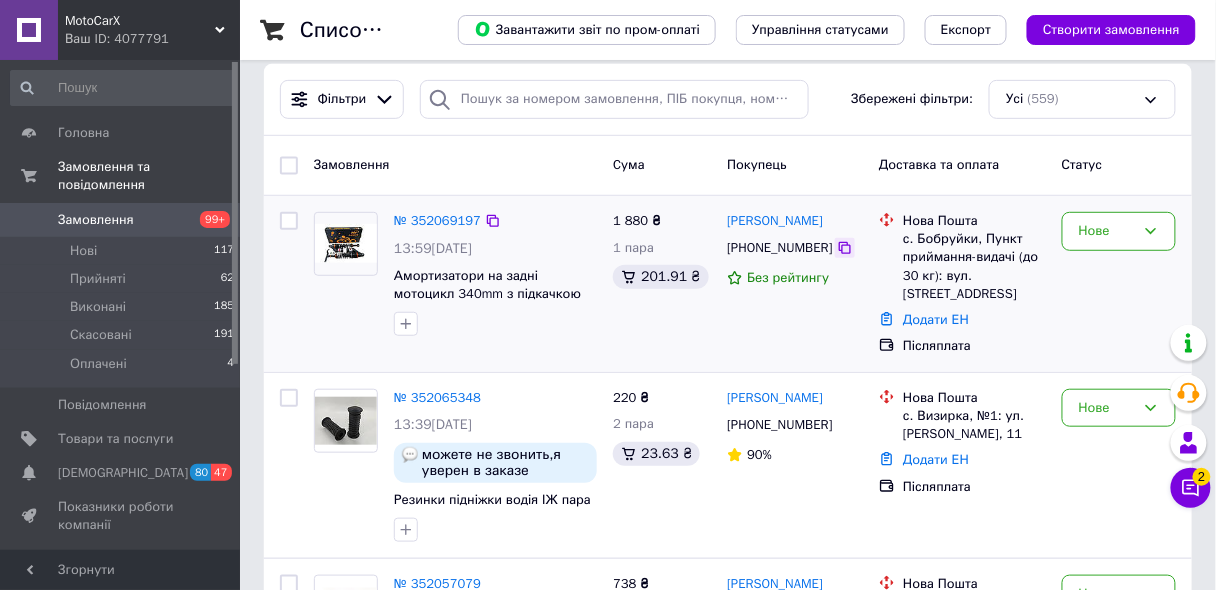 click 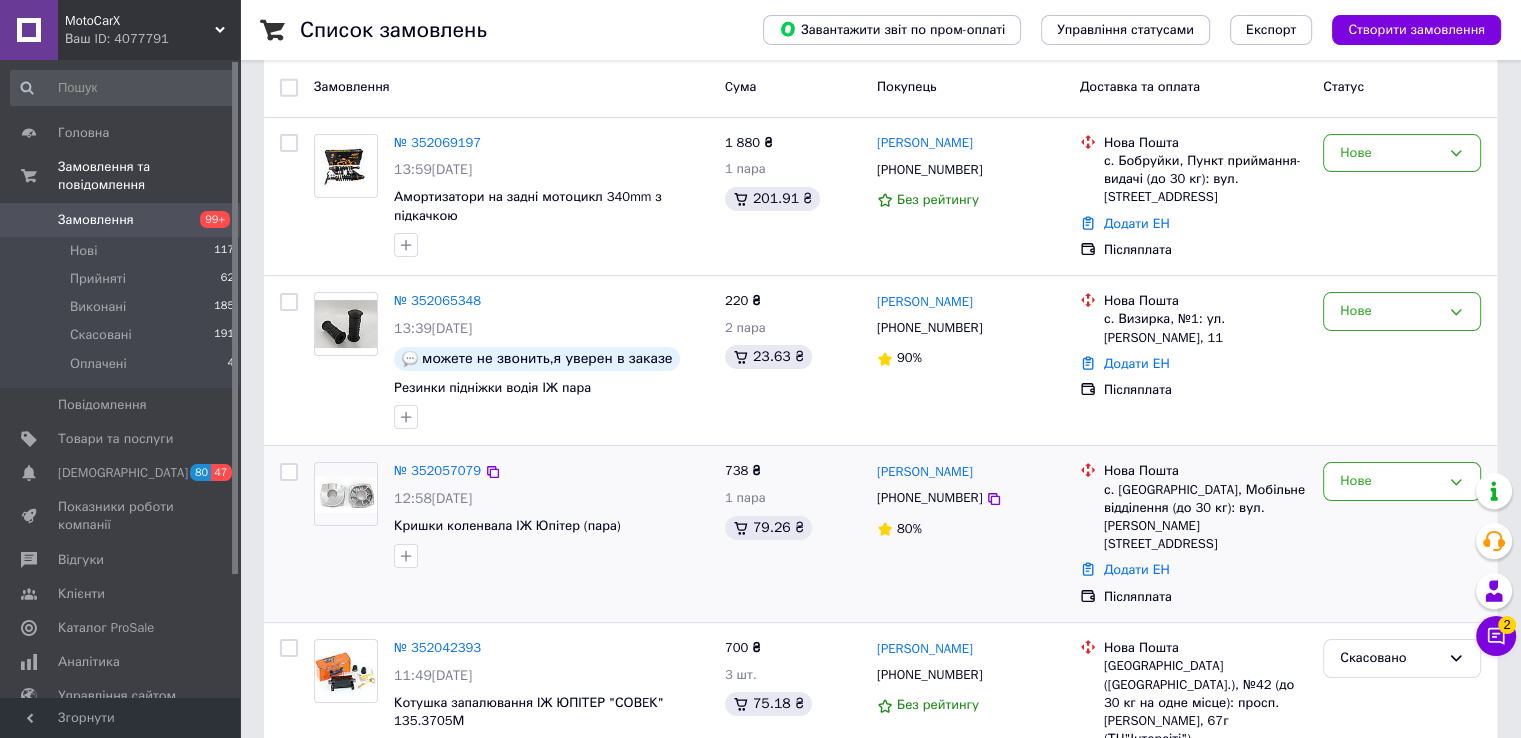 scroll, scrollTop: 0, scrollLeft: 0, axis: both 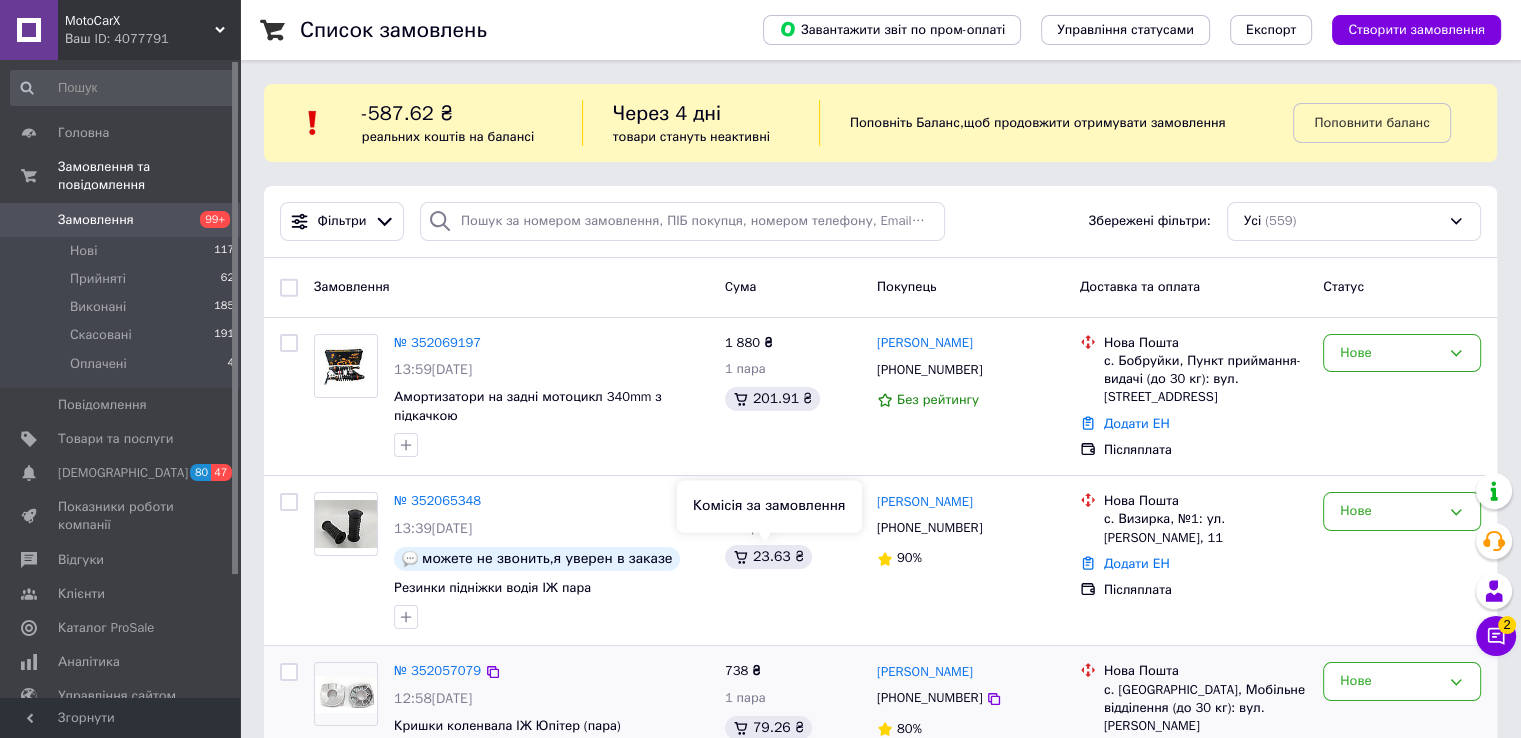 click on "Замовлення Cума Покупець Доставка та оплата Статус № 352069197 13:59, 10.07.2025 Амортизатори на задні мотоцикл 340mm з підкачкою 1 880 ₴ 1 пара 201.91 ₴ Микола Шевченко +380931547416 Без рейтингу Нова Пошта с. Бобруйки, Пункт приймання-видачі (до 30 кг): вул. Незалежності, 32А Додати ЕН Післяплата Нове № 352065348 13:39, 10.07.2025 можете не звонить,я уверен в заказе Резинки підніжки водія ІЖ пара 220 ₴ 2 пара 23.63 ₴ Тимур Климов +380965067747 90% Нова Пошта с. Визирка, №1: ул. Ставницера Алексея, 11 Додати ЕН Післяплата Нове № 352057079 12:58, 10.07.2025 Кришки коленвала ІЖ Юпітер (пара) 738 ₴ 1 пара 79.26 ₴ Євген Дрозд 80% 700 ₴" at bounding box center [880, 9203] 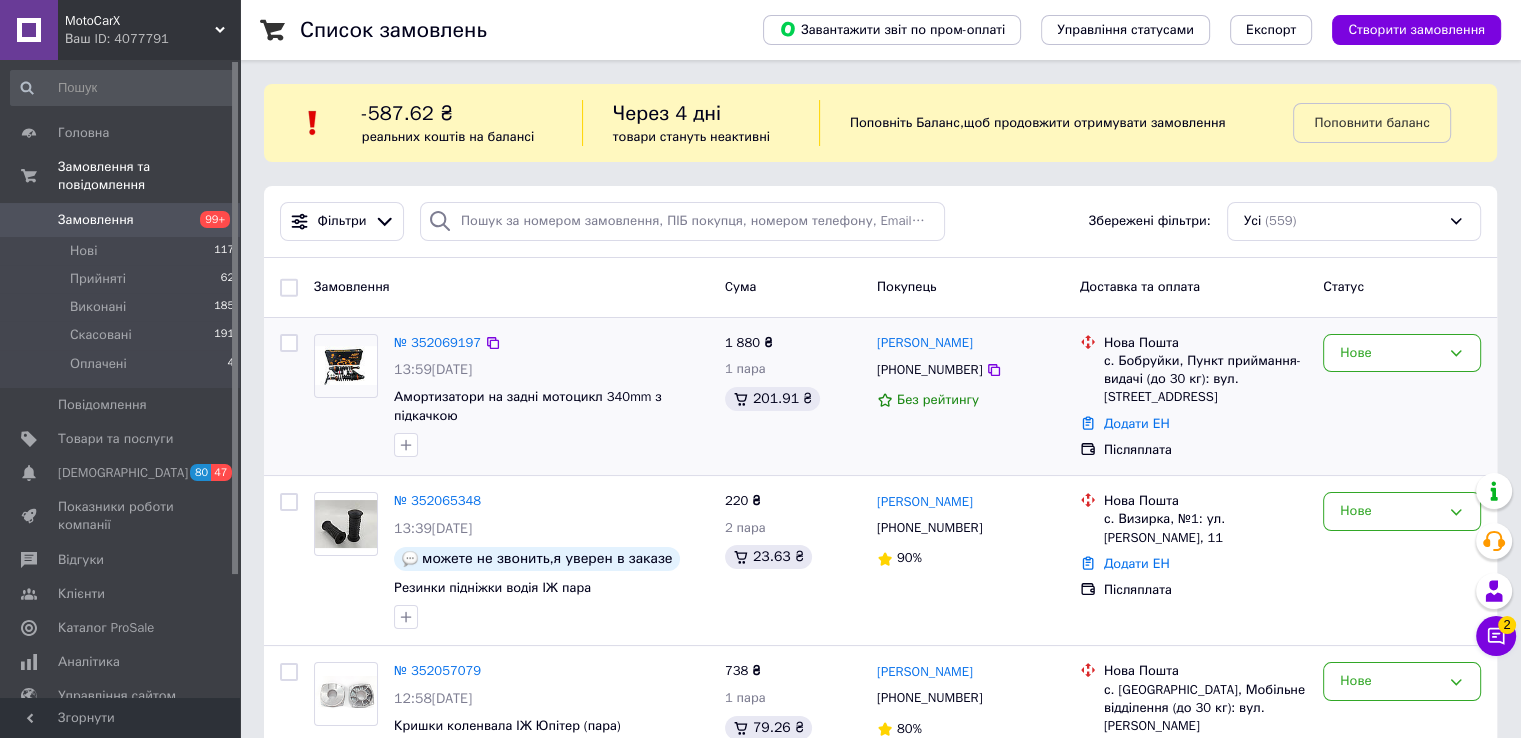 click on "№ 352069197" at bounding box center (551, 343) 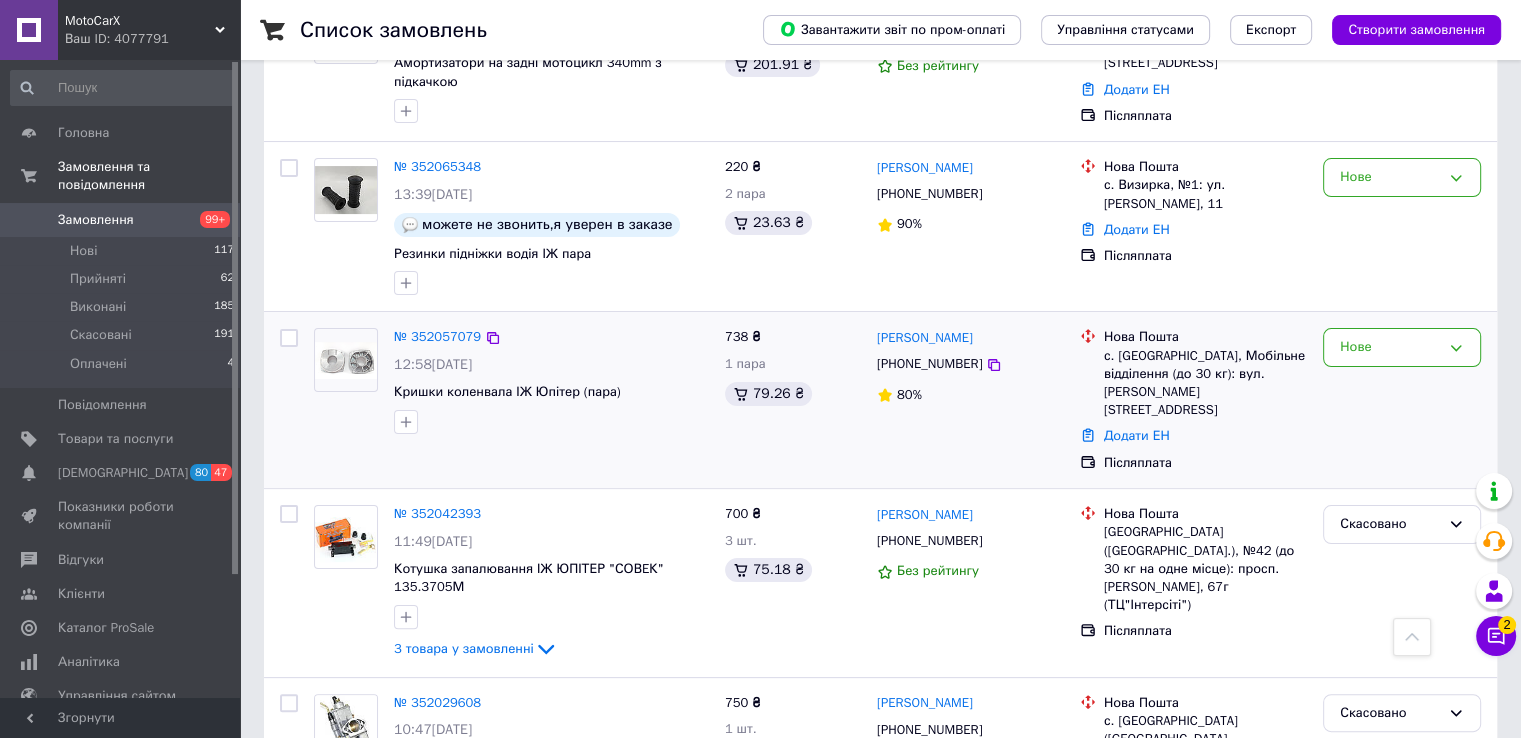 scroll, scrollTop: 300, scrollLeft: 0, axis: vertical 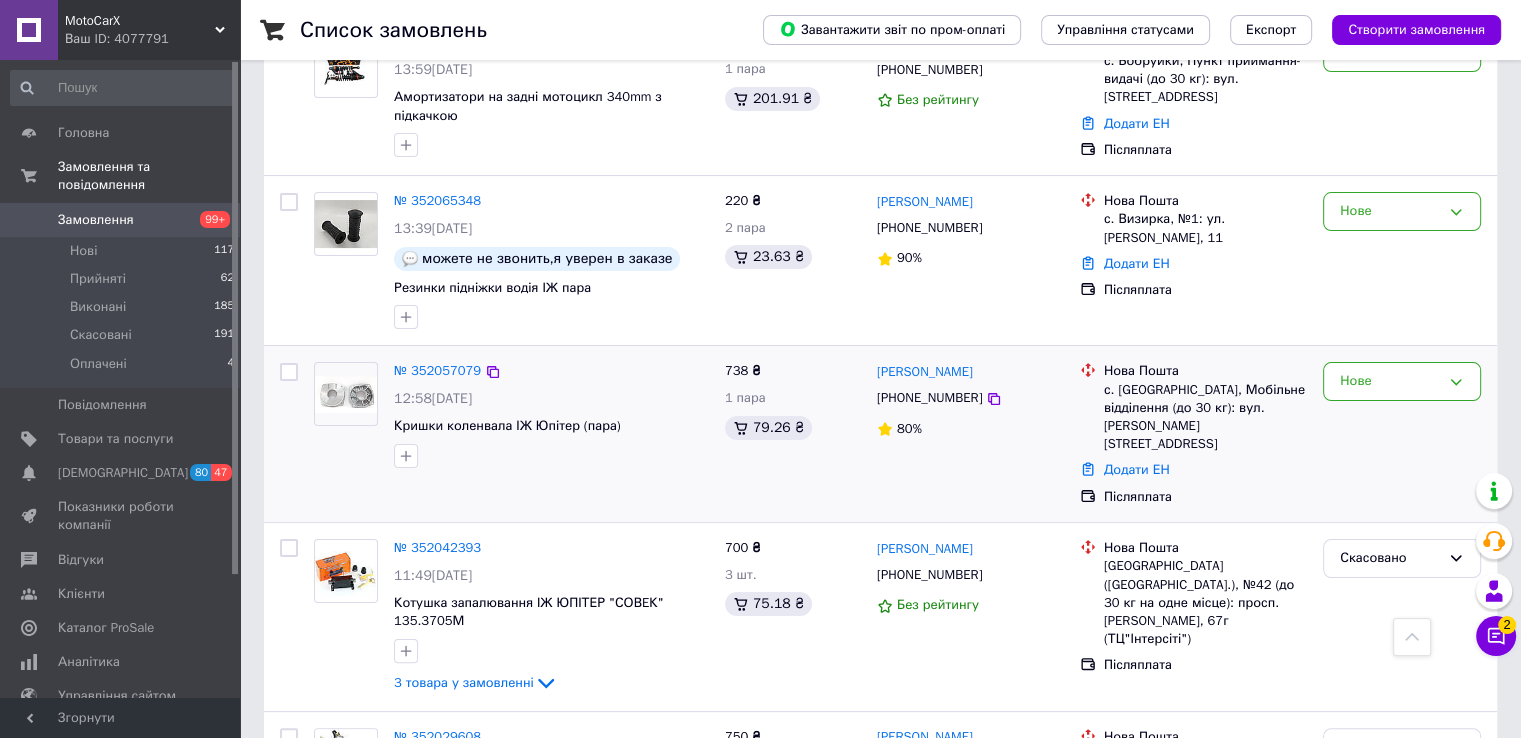 click at bounding box center (346, 394) 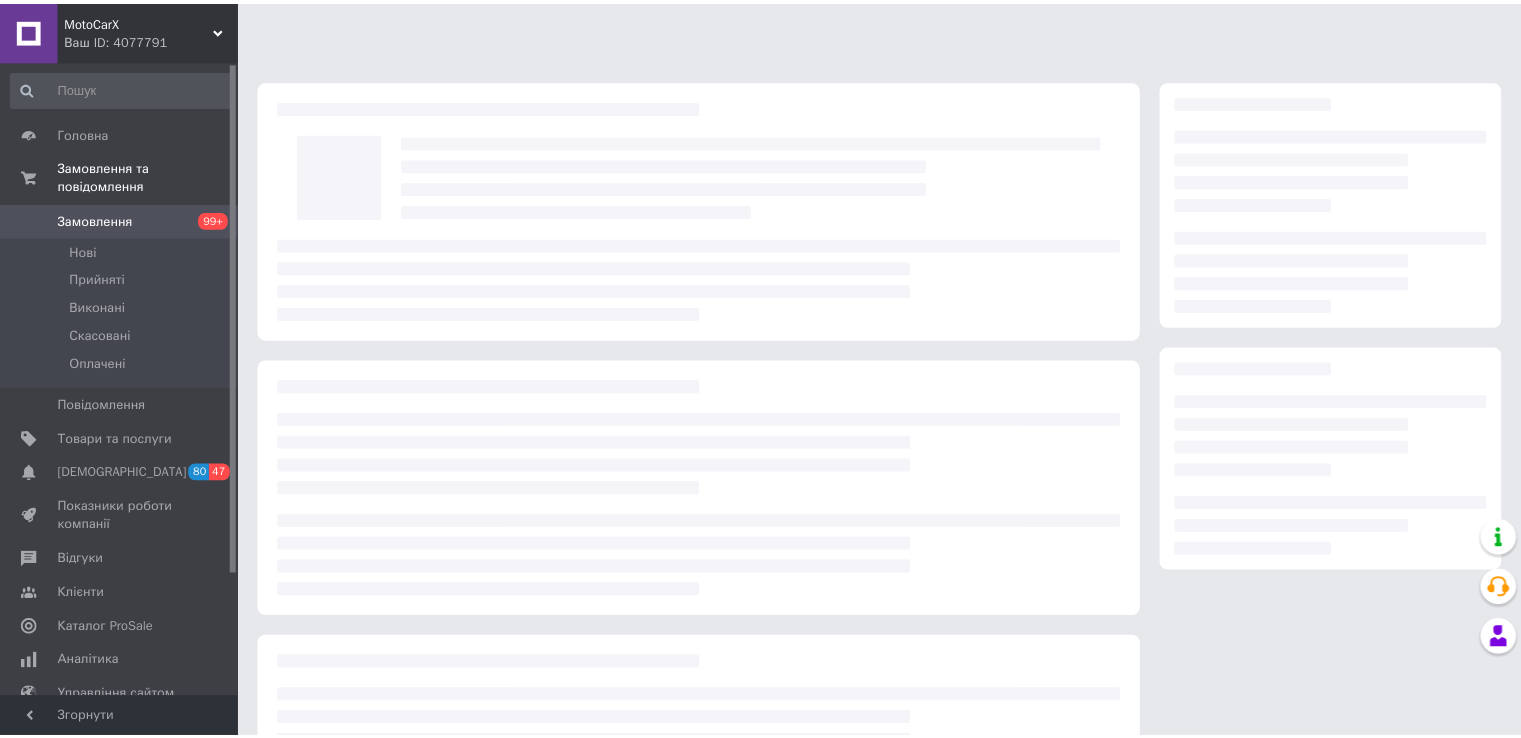 scroll, scrollTop: 0, scrollLeft: 0, axis: both 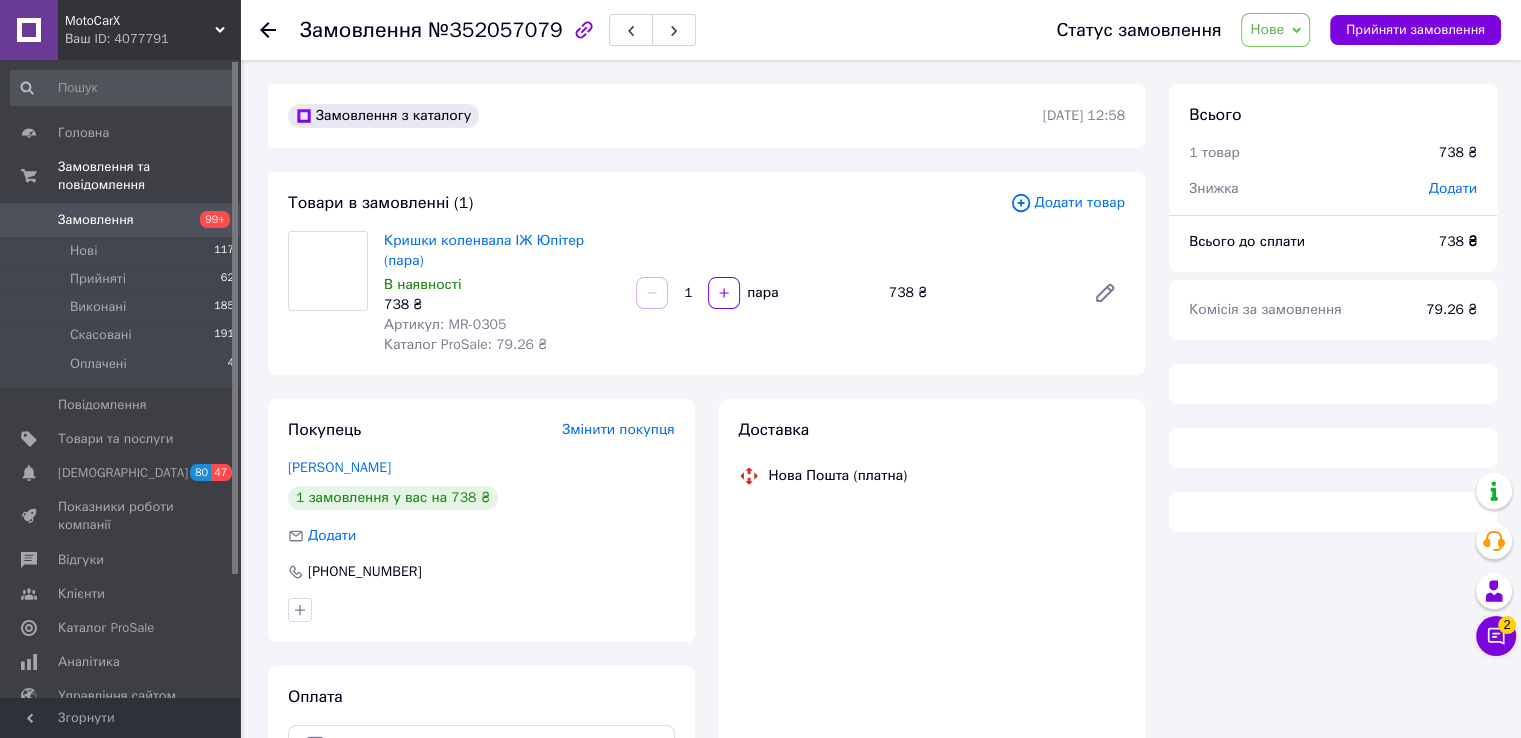 click on "Артикул: MR-0305" at bounding box center (445, 324) 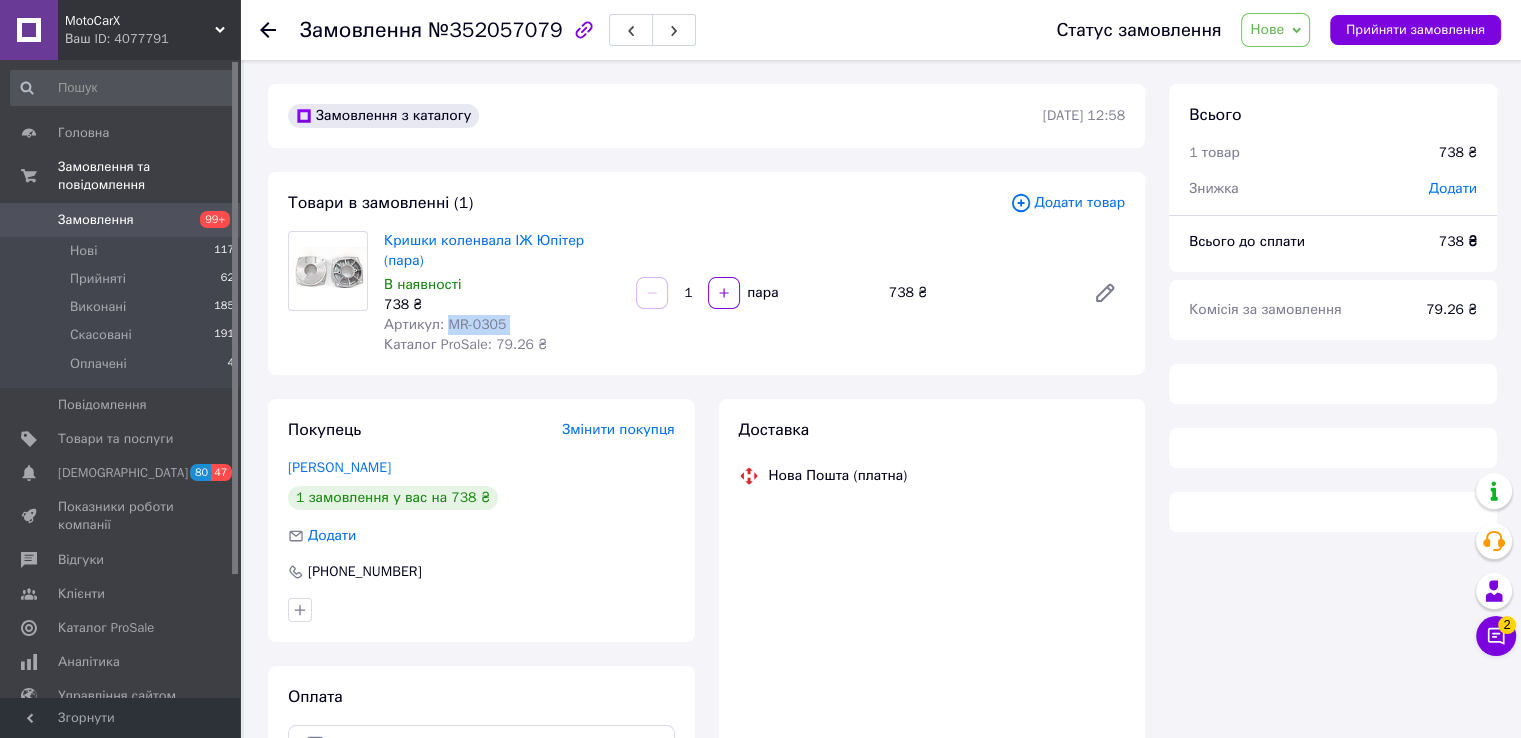 drag, startPoint x: 452, startPoint y: 301, endPoint x: 508, endPoint y: 297, distance: 56.142673 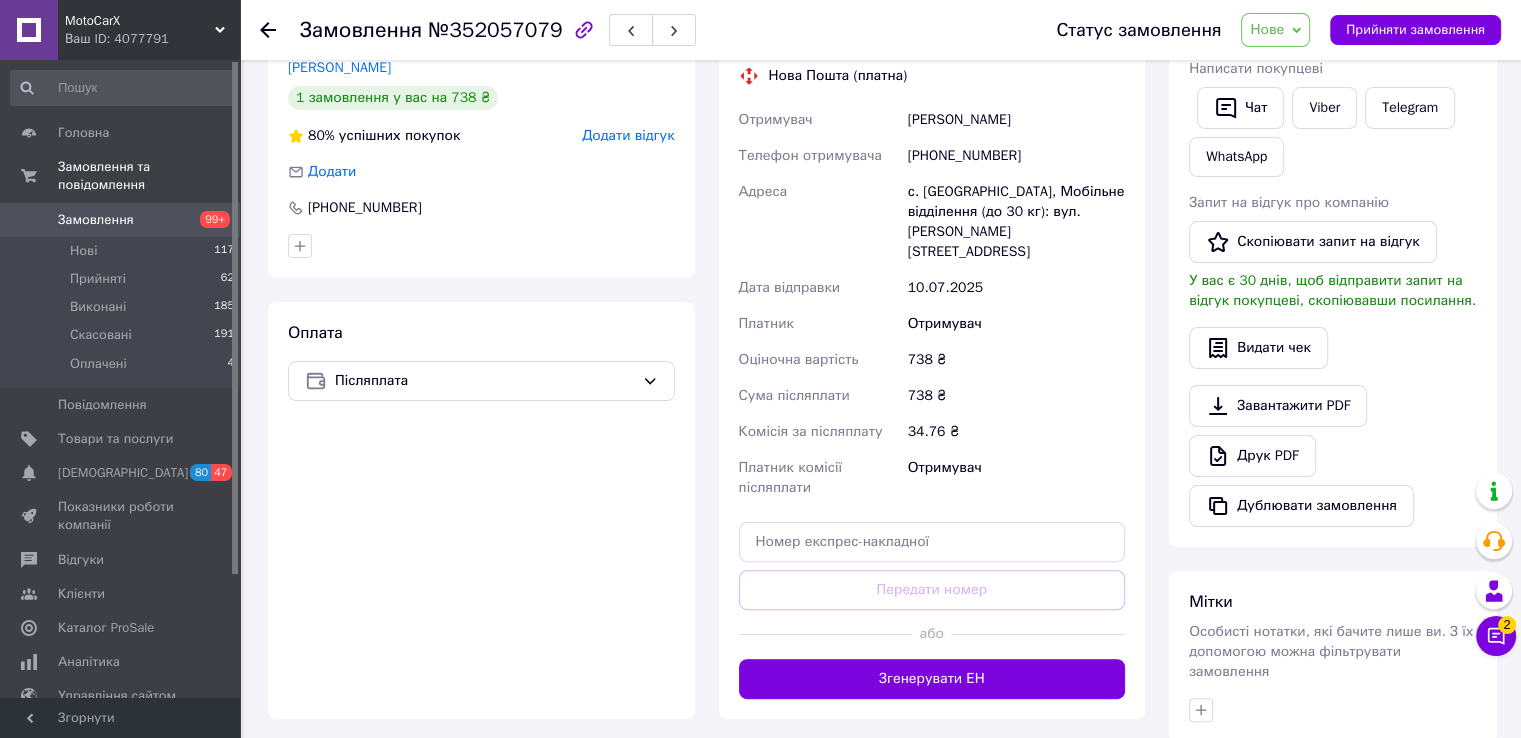 scroll, scrollTop: 200, scrollLeft: 0, axis: vertical 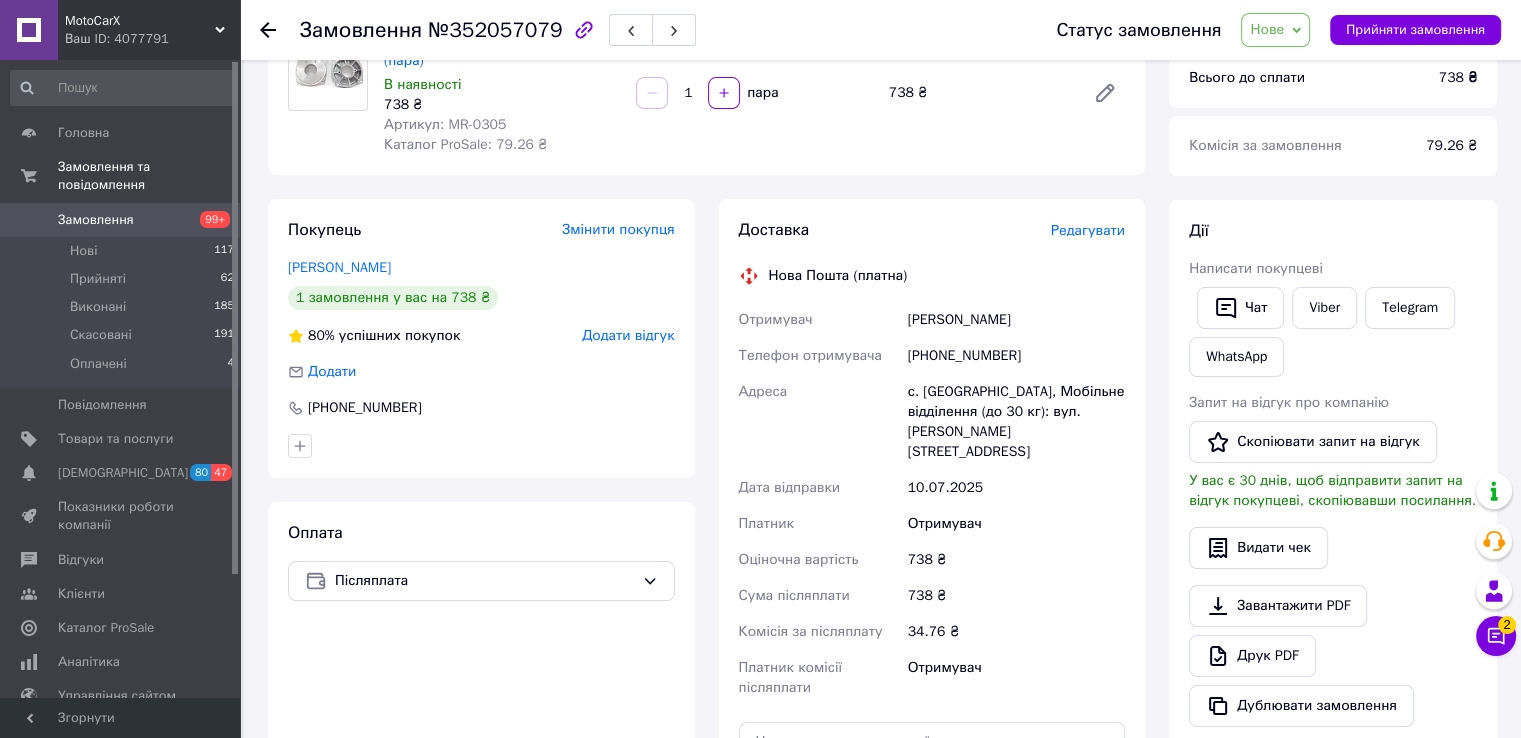 click on "[PHONE_NUMBER]" at bounding box center (1016, 356) 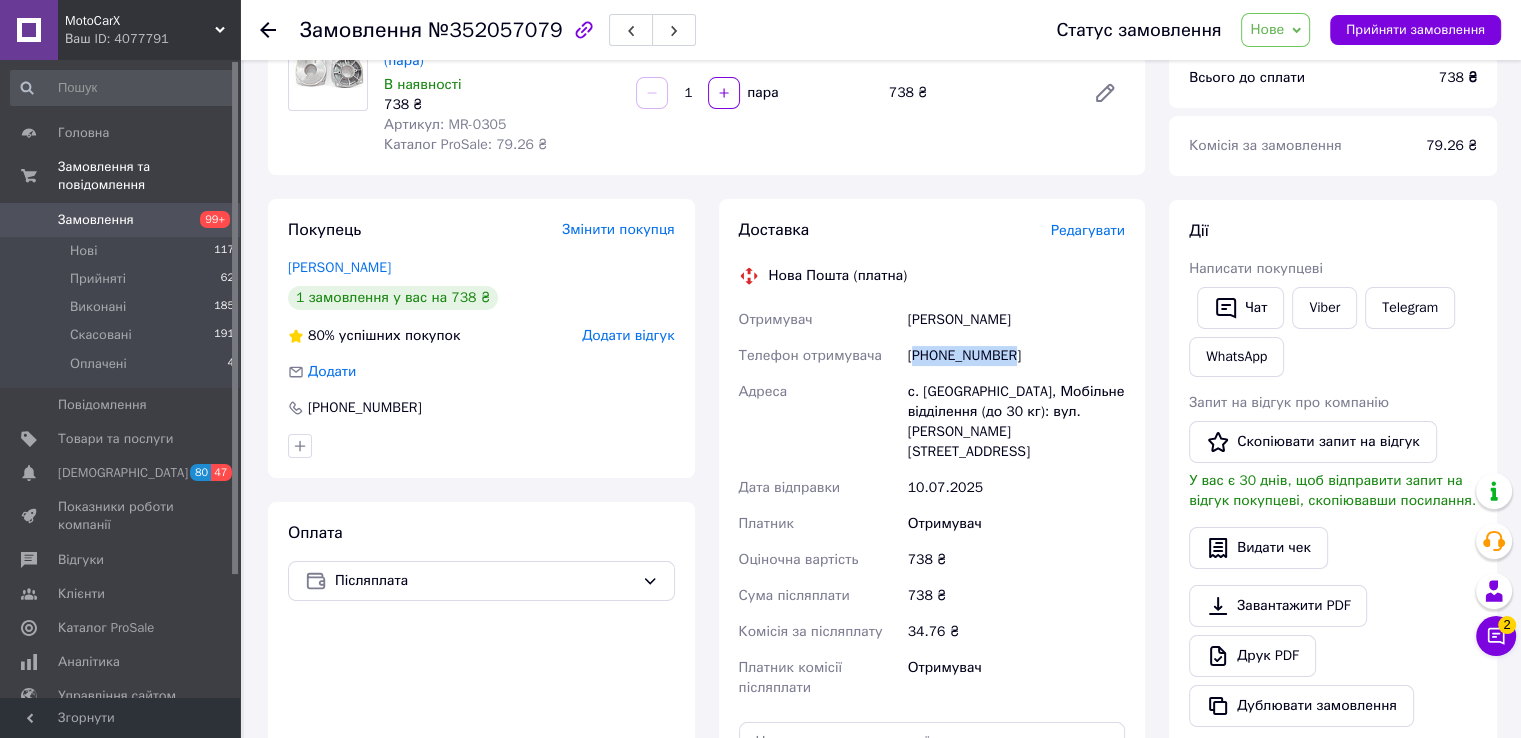 click on "[PHONE_NUMBER]" at bounding box center (1016, 356) 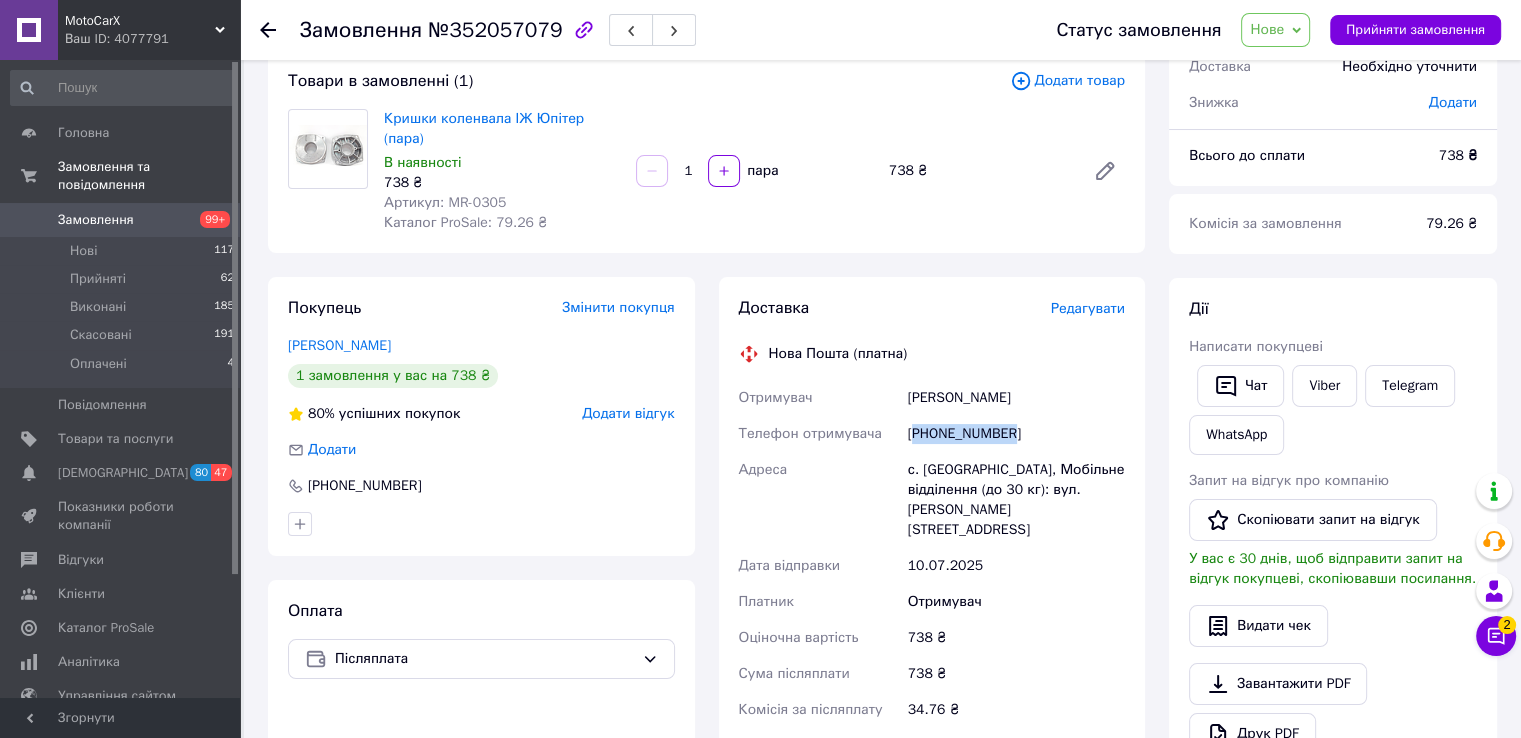 scroll, scrollTop: 0, scrollLeft: 0, axis: both 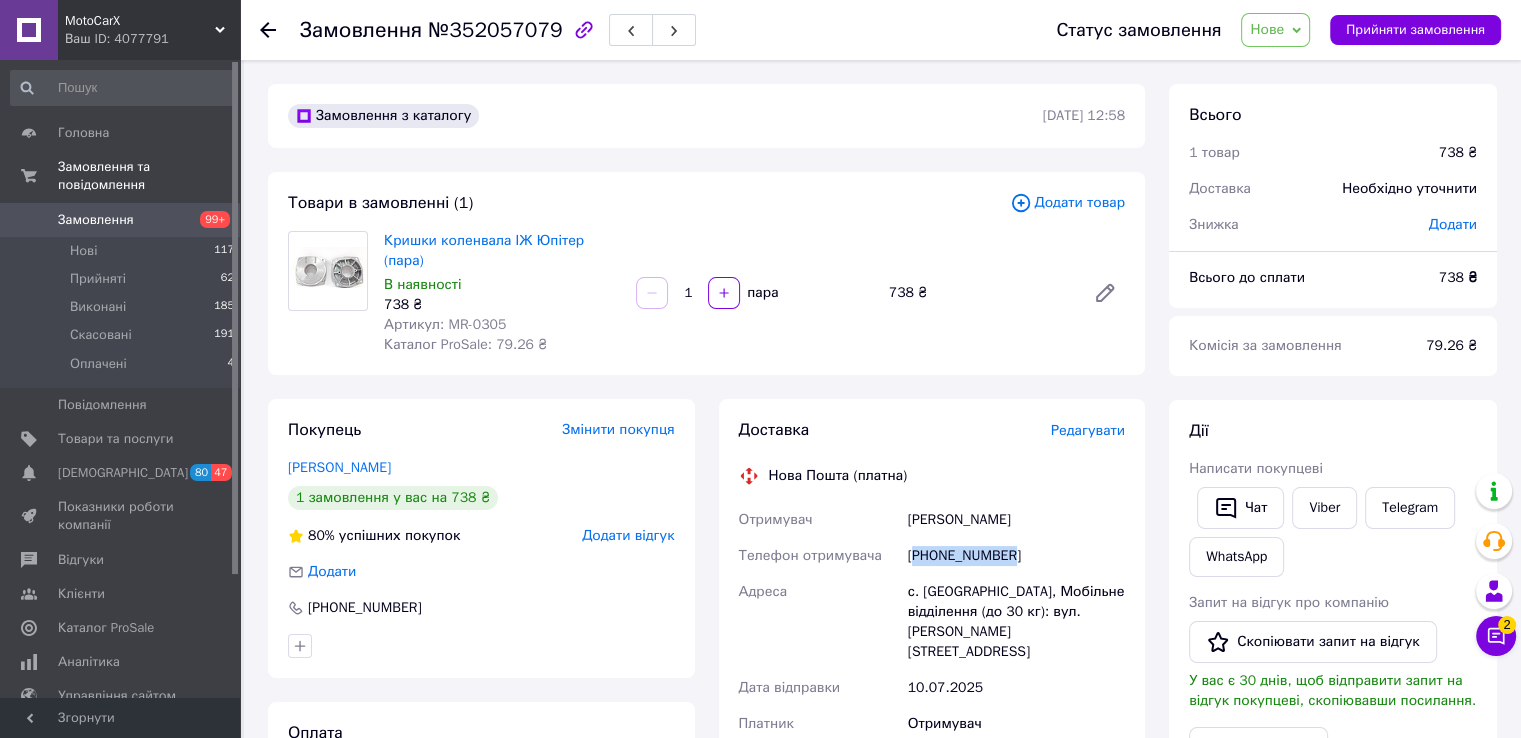 copy on "380953794046" 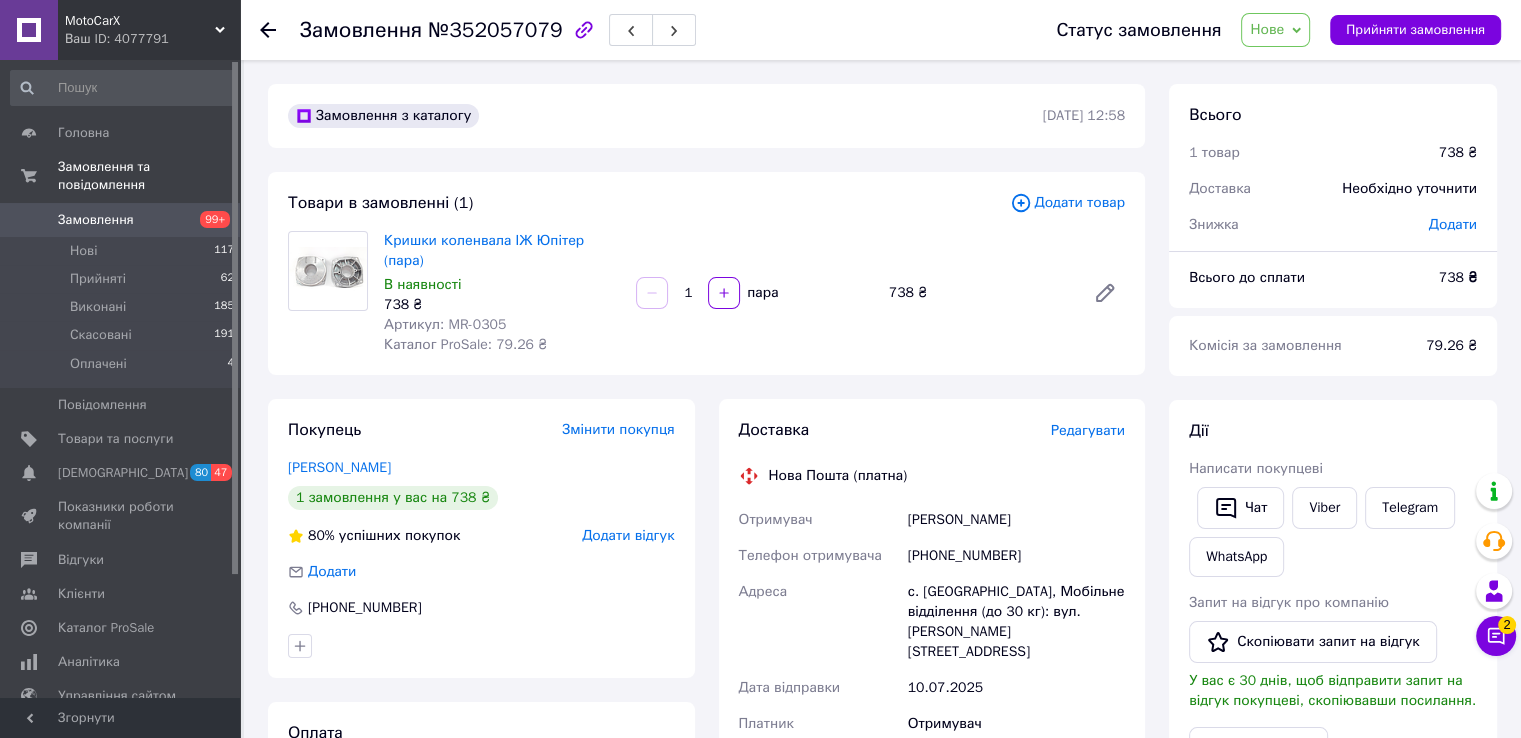 click on "Дрозд Євген" at bounding box center (1016, 520) 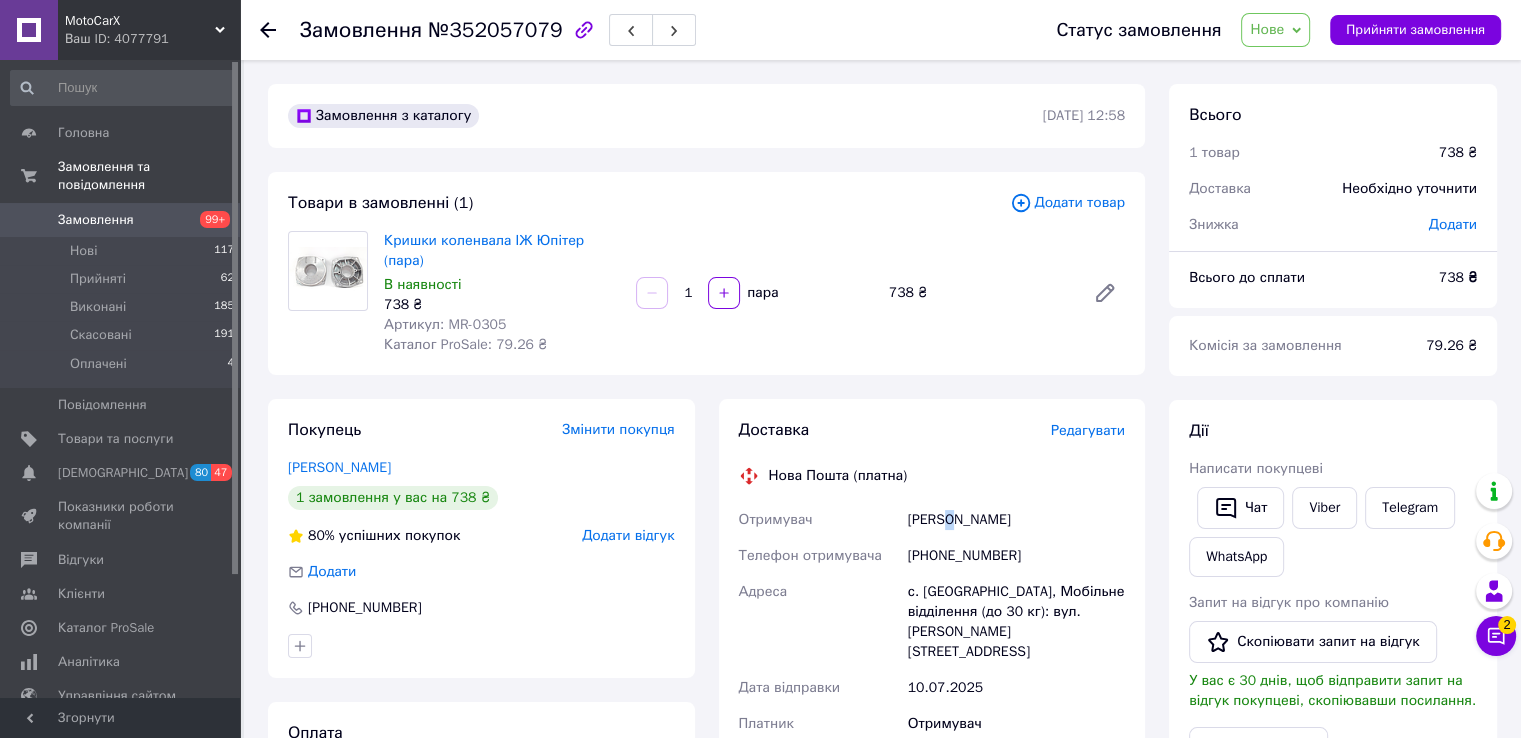 click on "Дрозд Євген" at bounding box center [1016, 520] 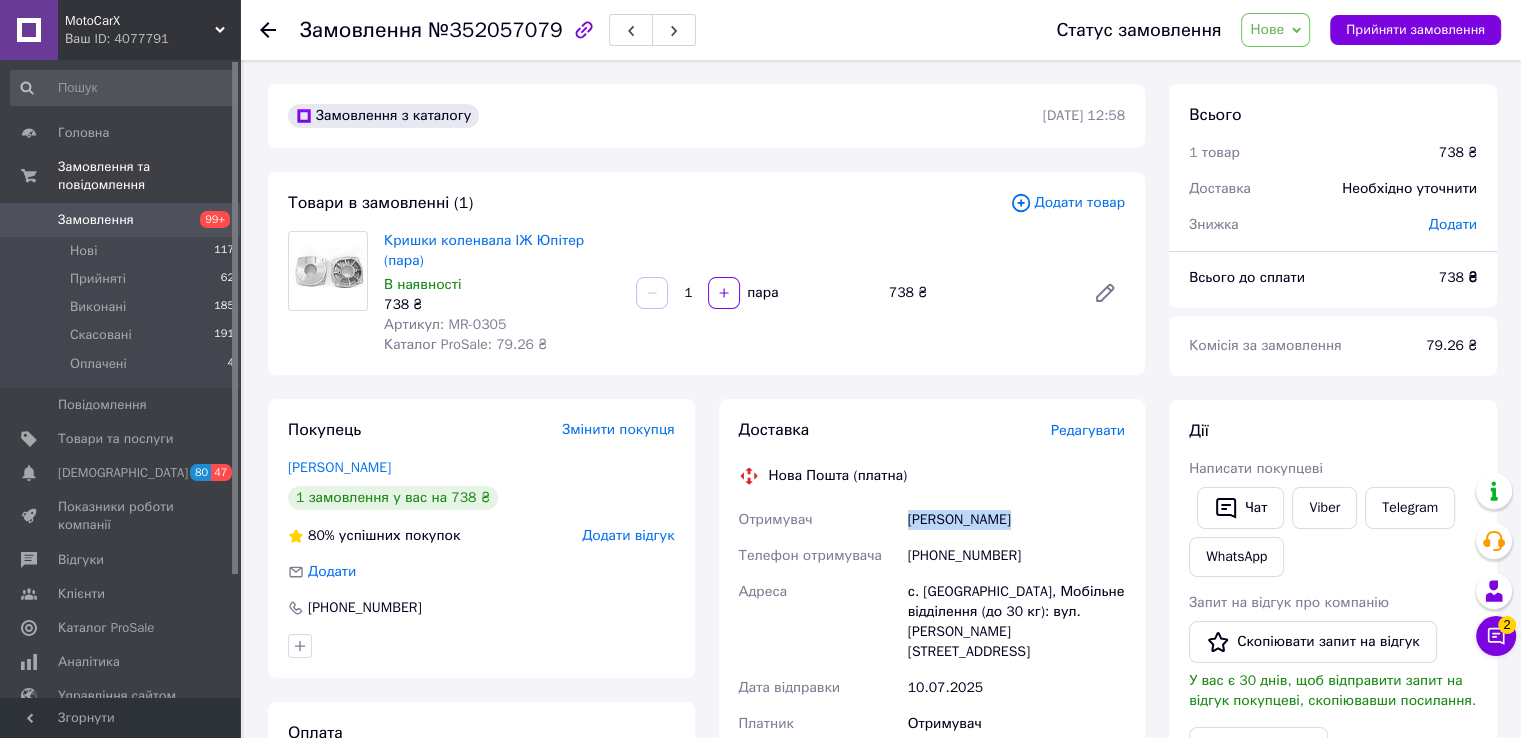 click on "Дрозд Євген" at bounding box center (1016, 520) 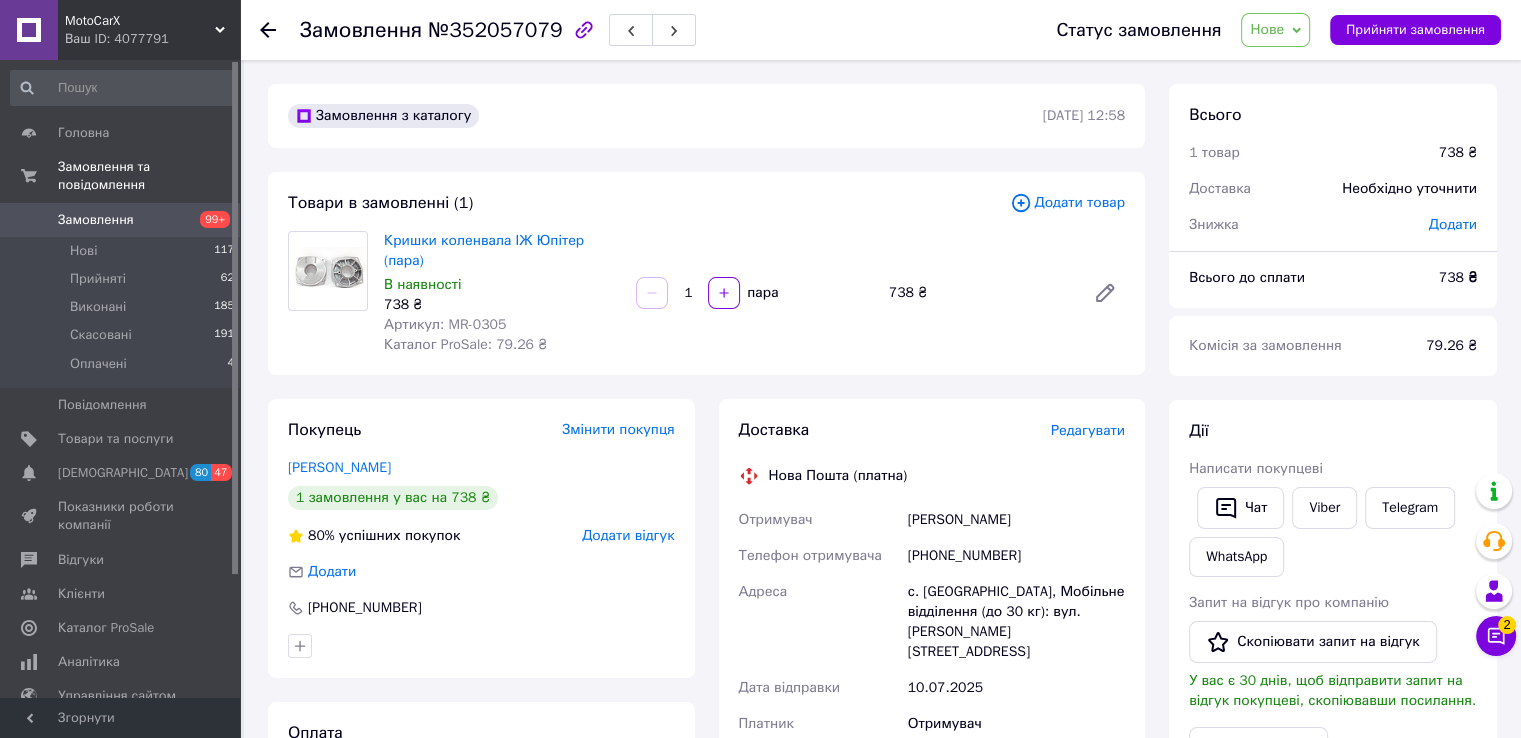 click on "с. [GEOGRAPHIC_DATA], Мобільне відділення (до 30 кг): вул. [PERSON_NAME][STREET_ADDRESS]" at bounding box center [1016, 622] 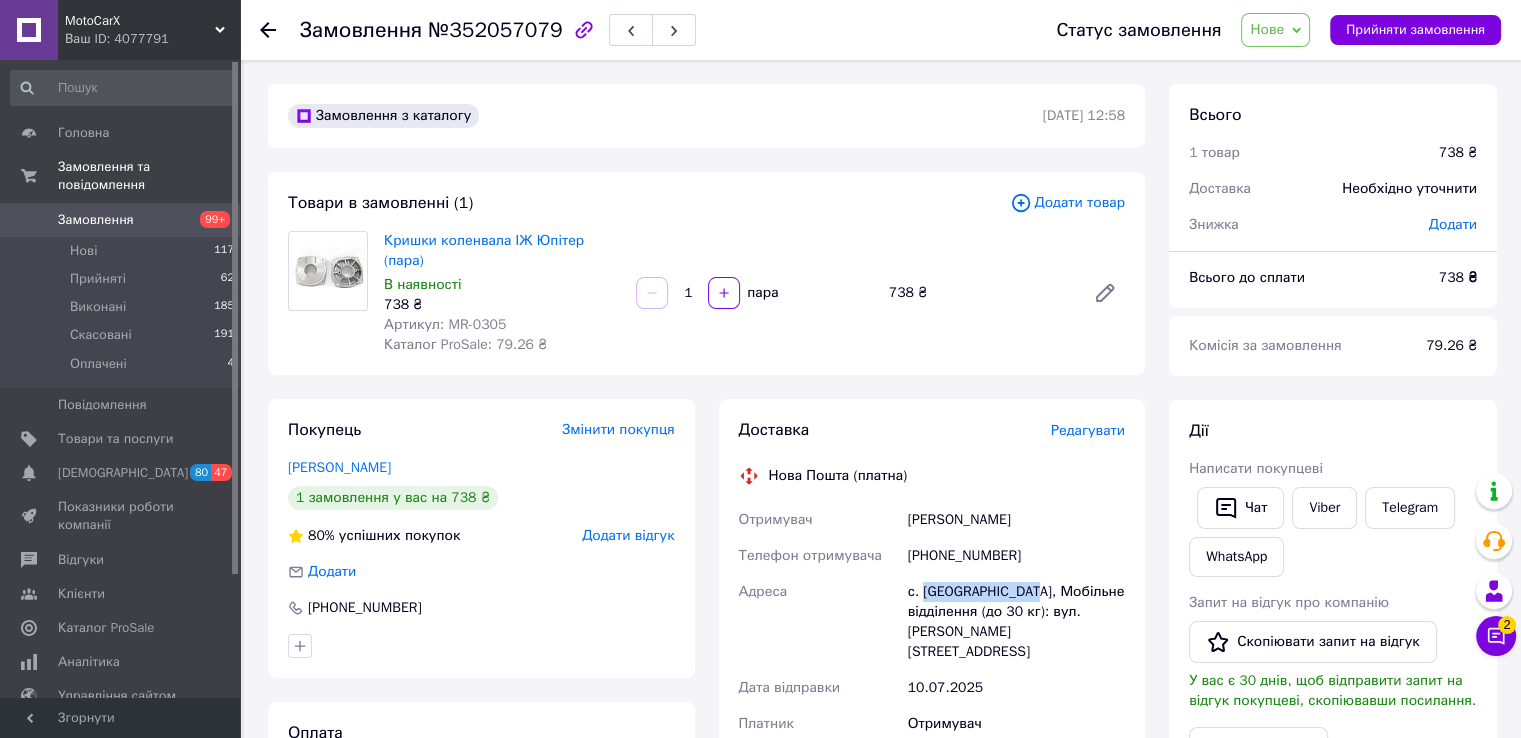 drag, startPoint x: 943, startPoint y: 573, endPoint x: 982, endPoint y: 573, distance: 39 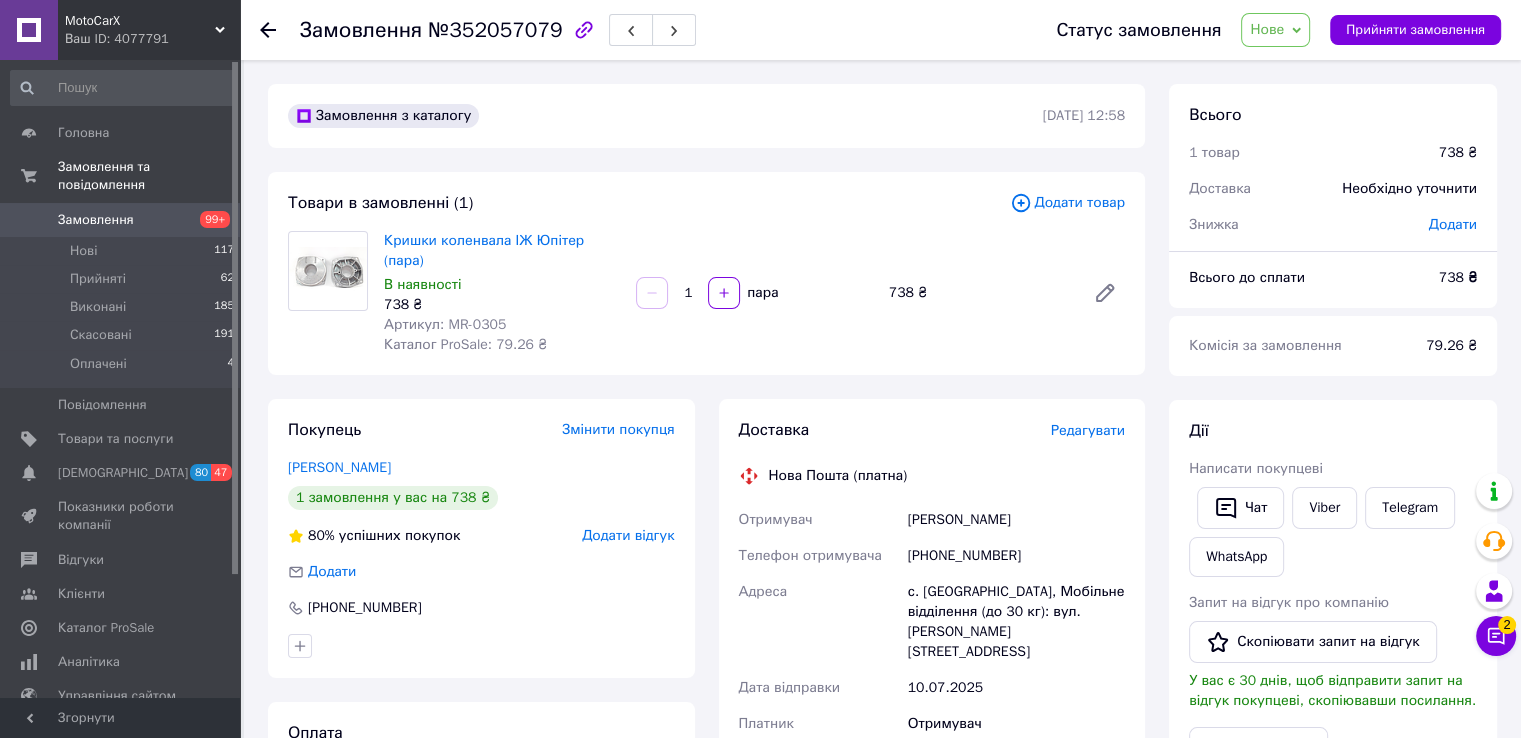 click on "Артикул: MR-0305" at bounding box center [445, 324] 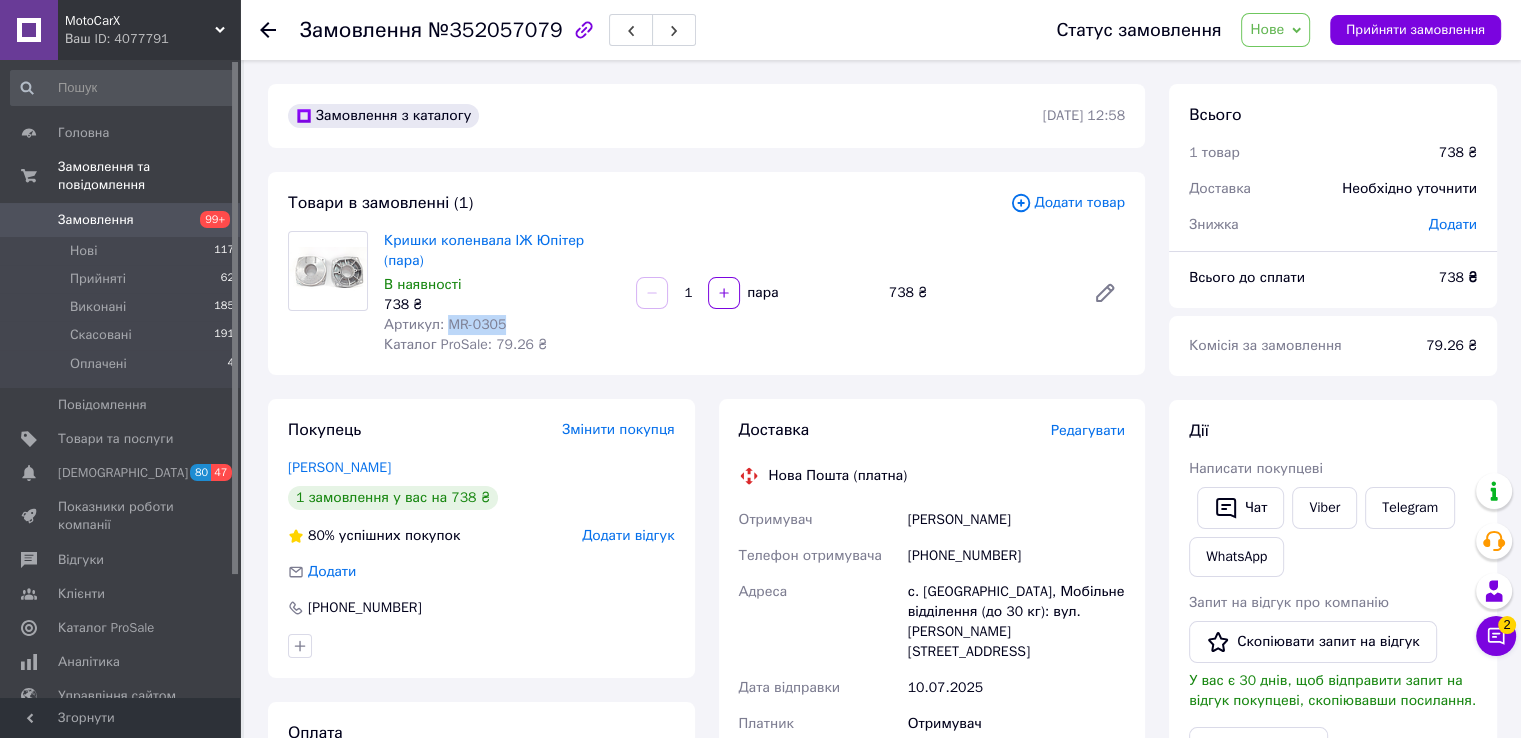 drag, startPoint x: 448, startPoint y: 301, endPoint x: 476, endPoint y: 300, distance: 28.01785 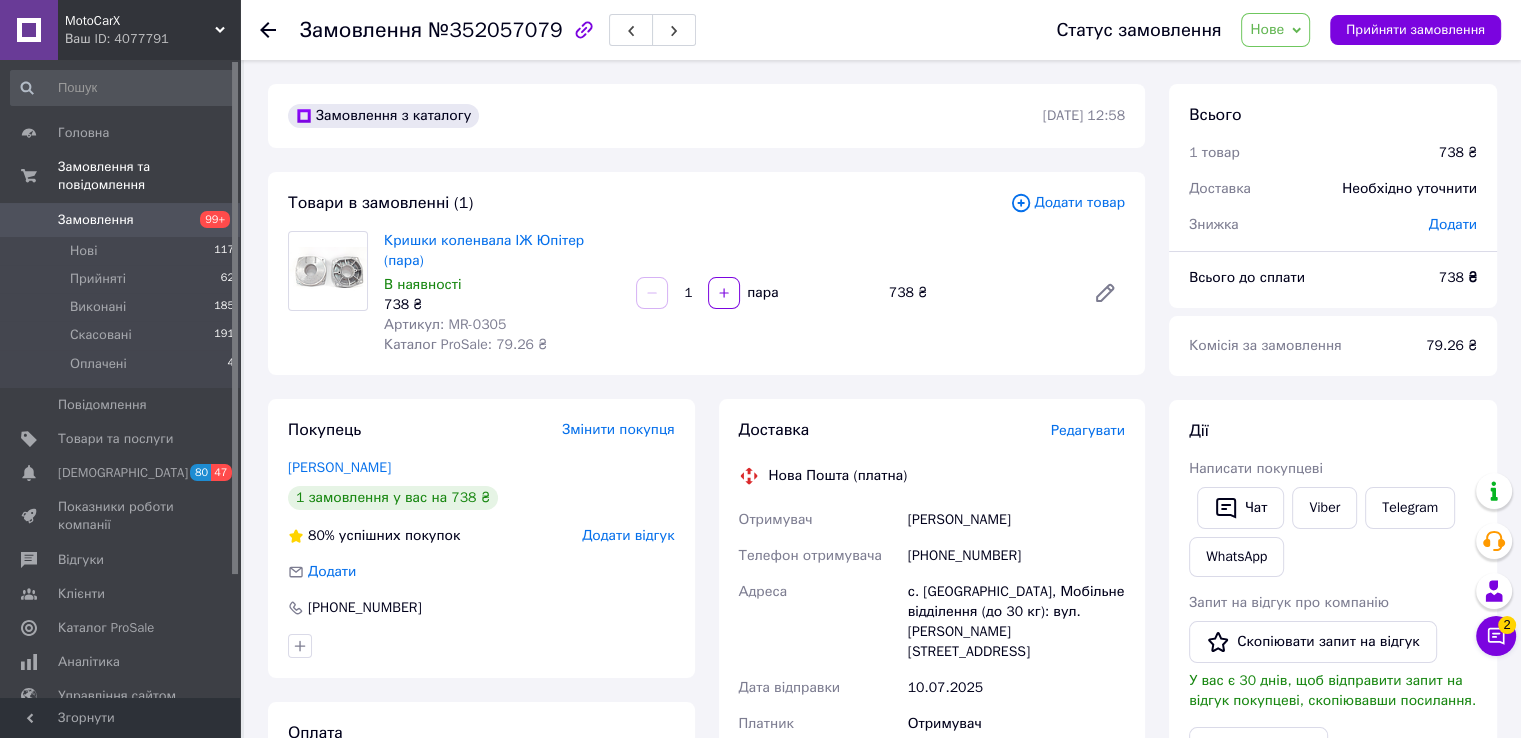 click on "Замовлення №352057079 Статус замовлення Нове Прийнято Виконано Скасовано Оплачено Прийняти замовлення" at bounding box center [880, 30] 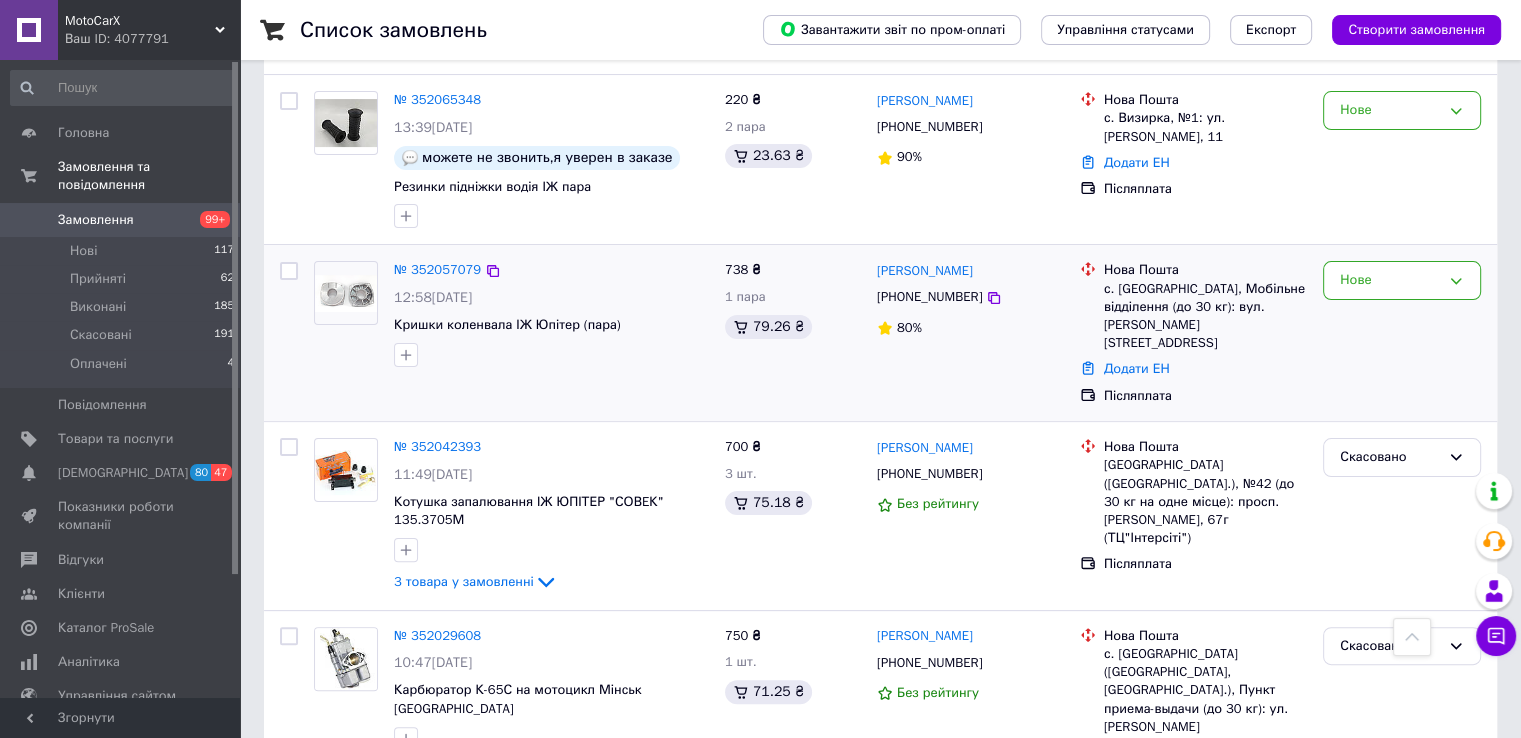 scroll, scrollTop: 201, scrollLeft: 0, axis: vertical 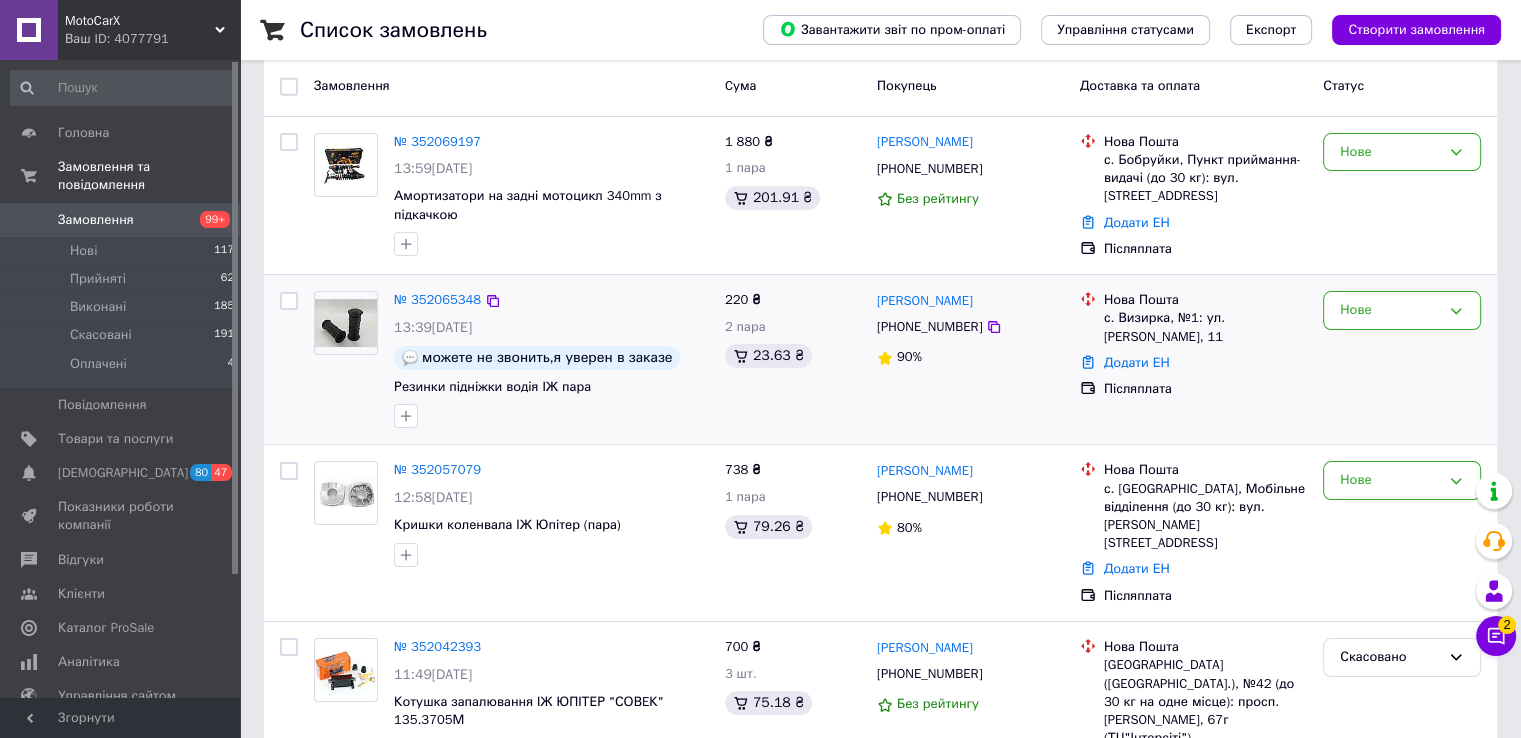 click at bounding box center [346, 323] 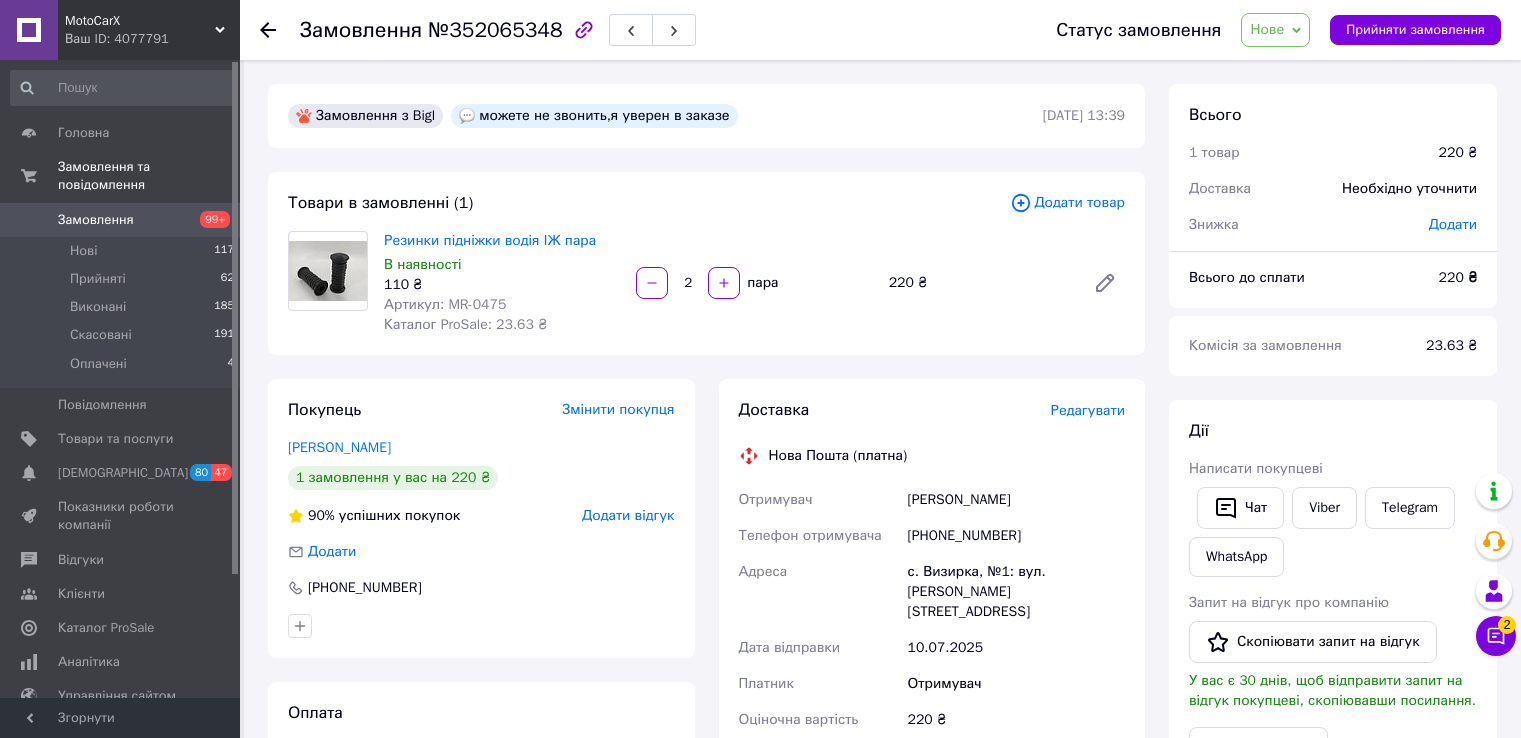 scroll, scrollTop: 0, scrollLeft: 0, axis: both 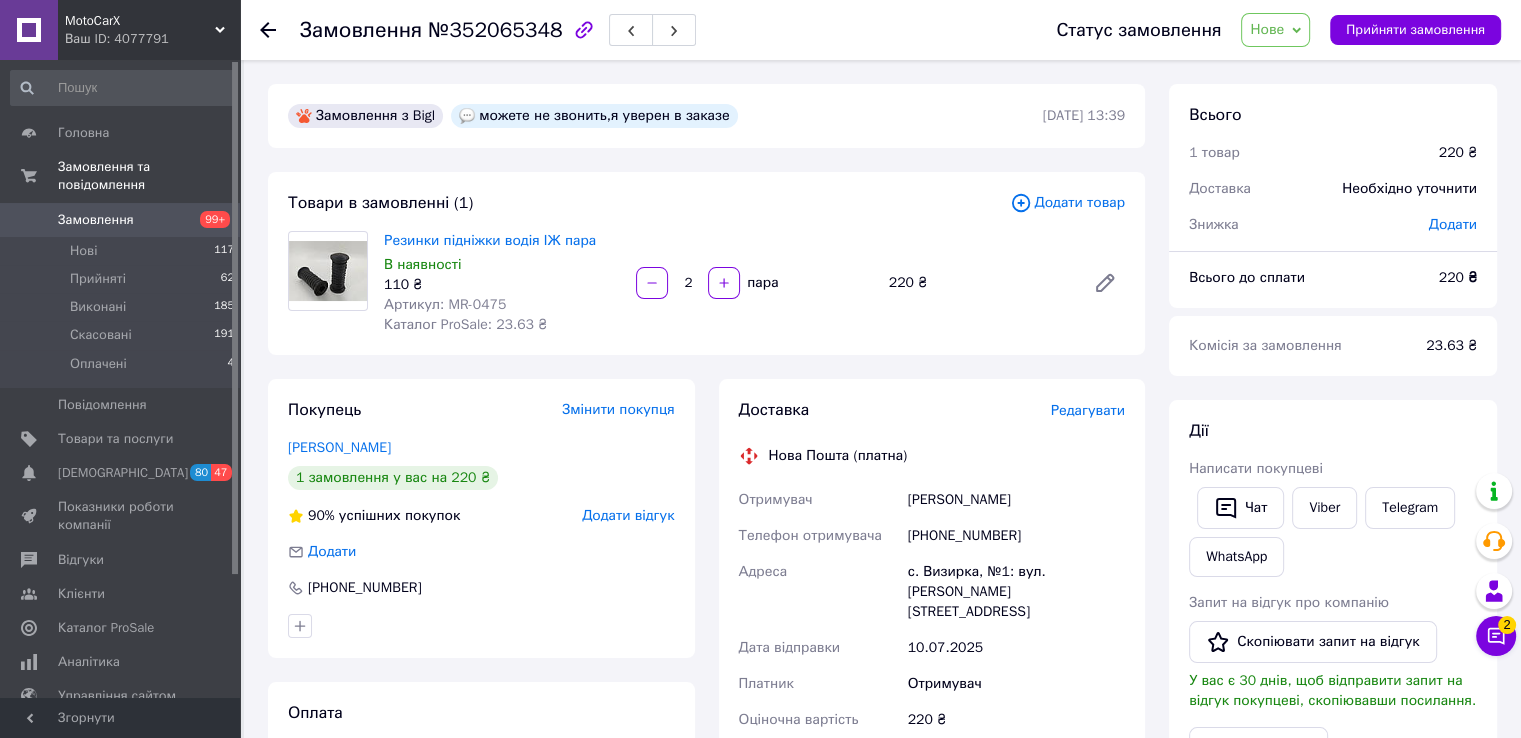 click on "Артикул: MR-0475" at bounding box center [445, 304] 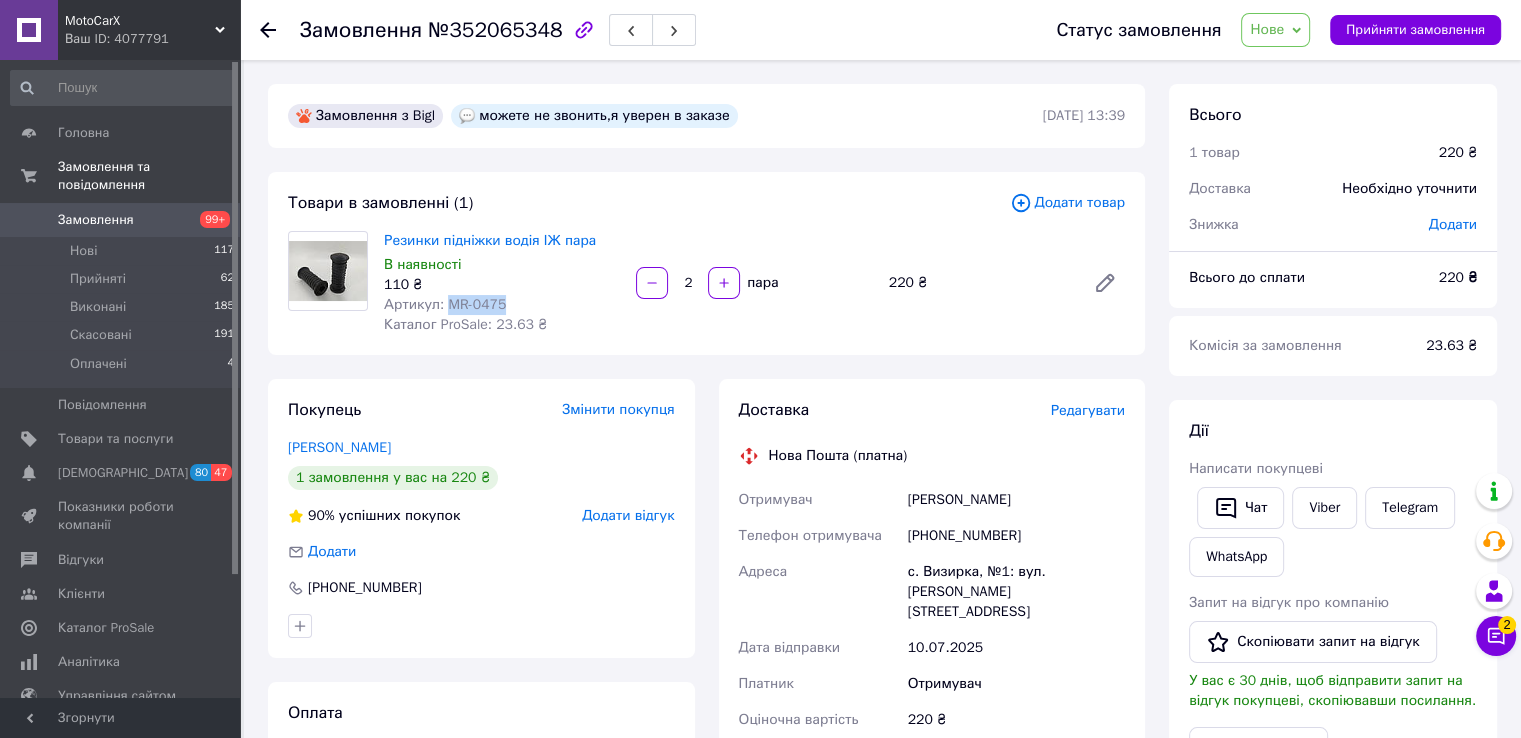 drag, startPoint x: 457, startPoint y: 304, endPoint x: 481, endPoint y: 301, distance: 24.186773 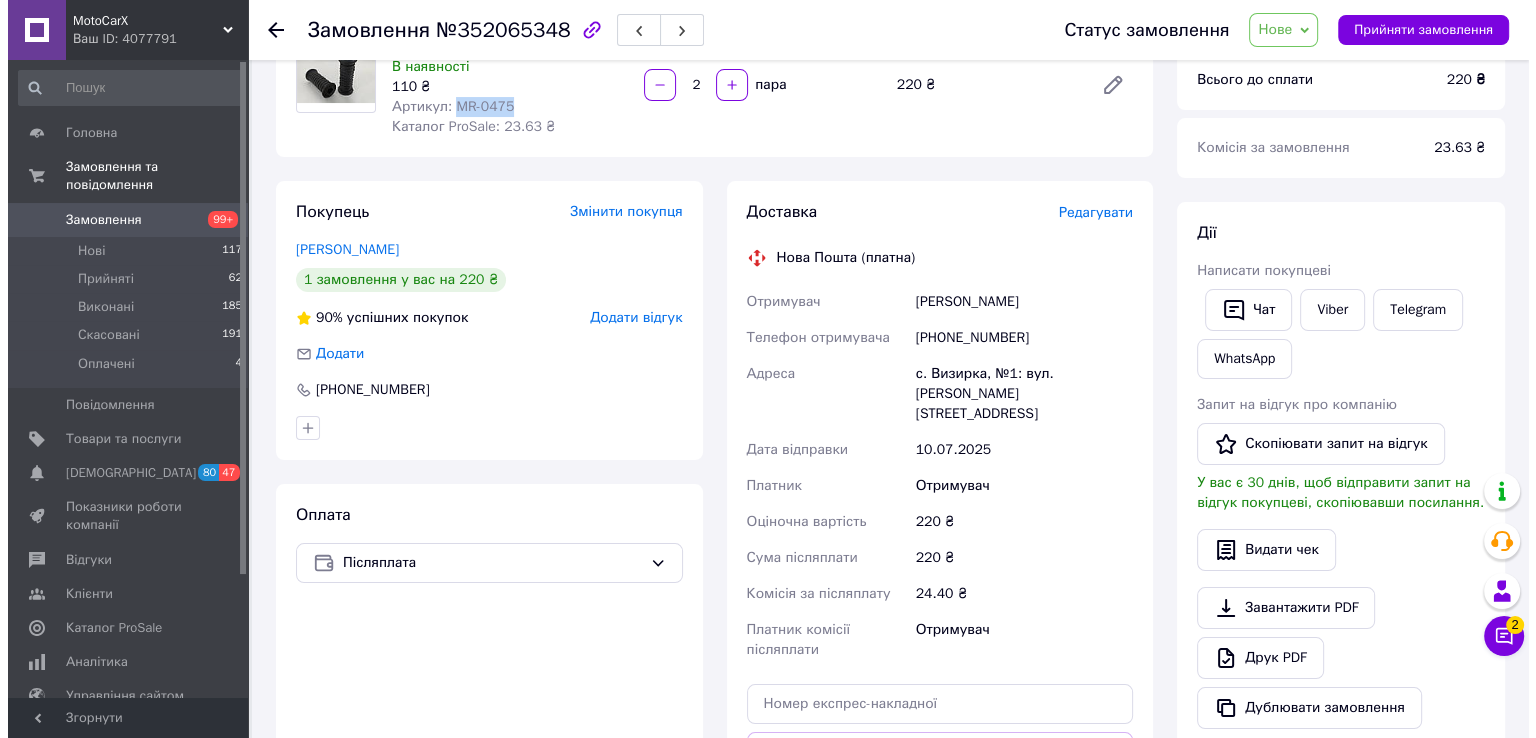 scroll, scrollTop: 200, scrollLeft: 0, axis: vertical 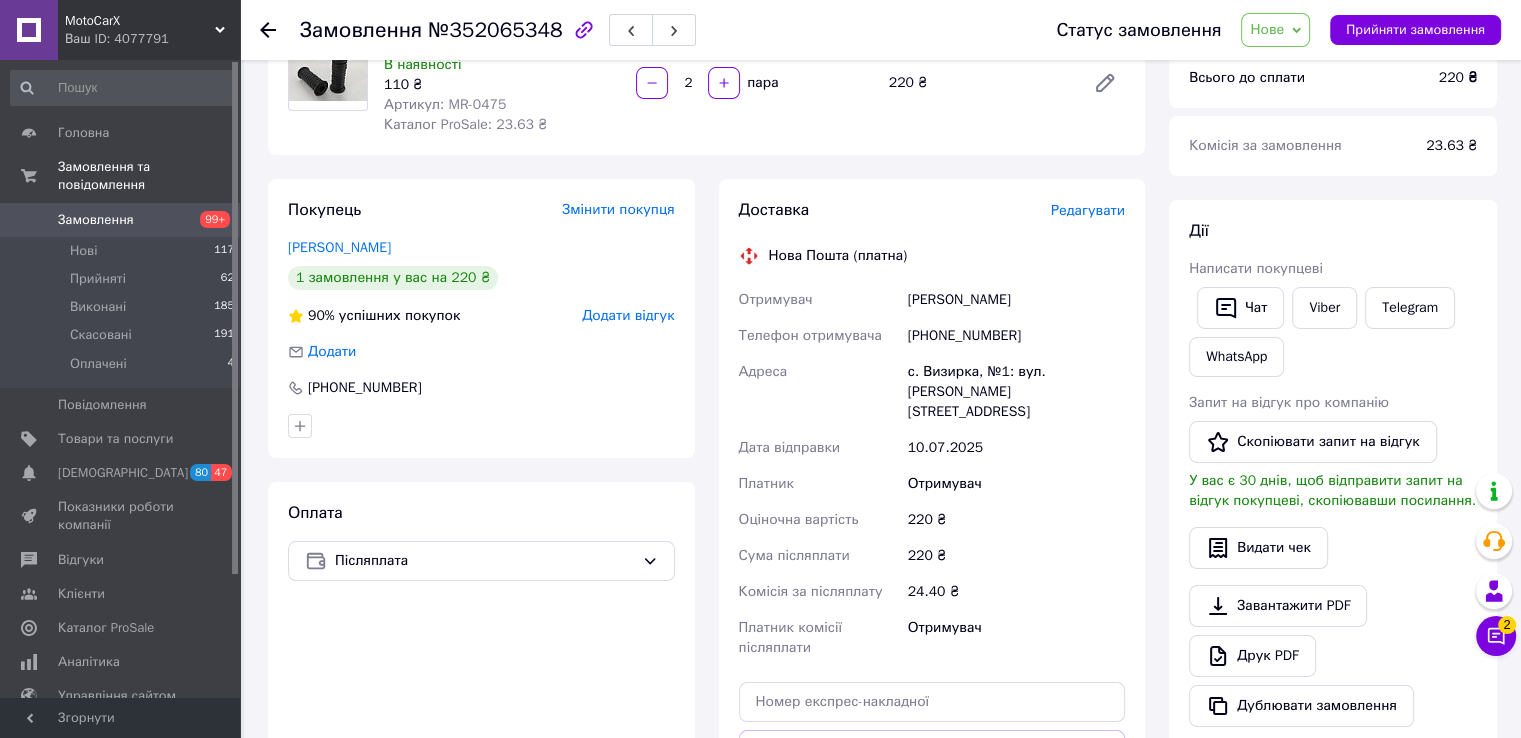 click on "Редагувати" at bounding box center (1088, 210) 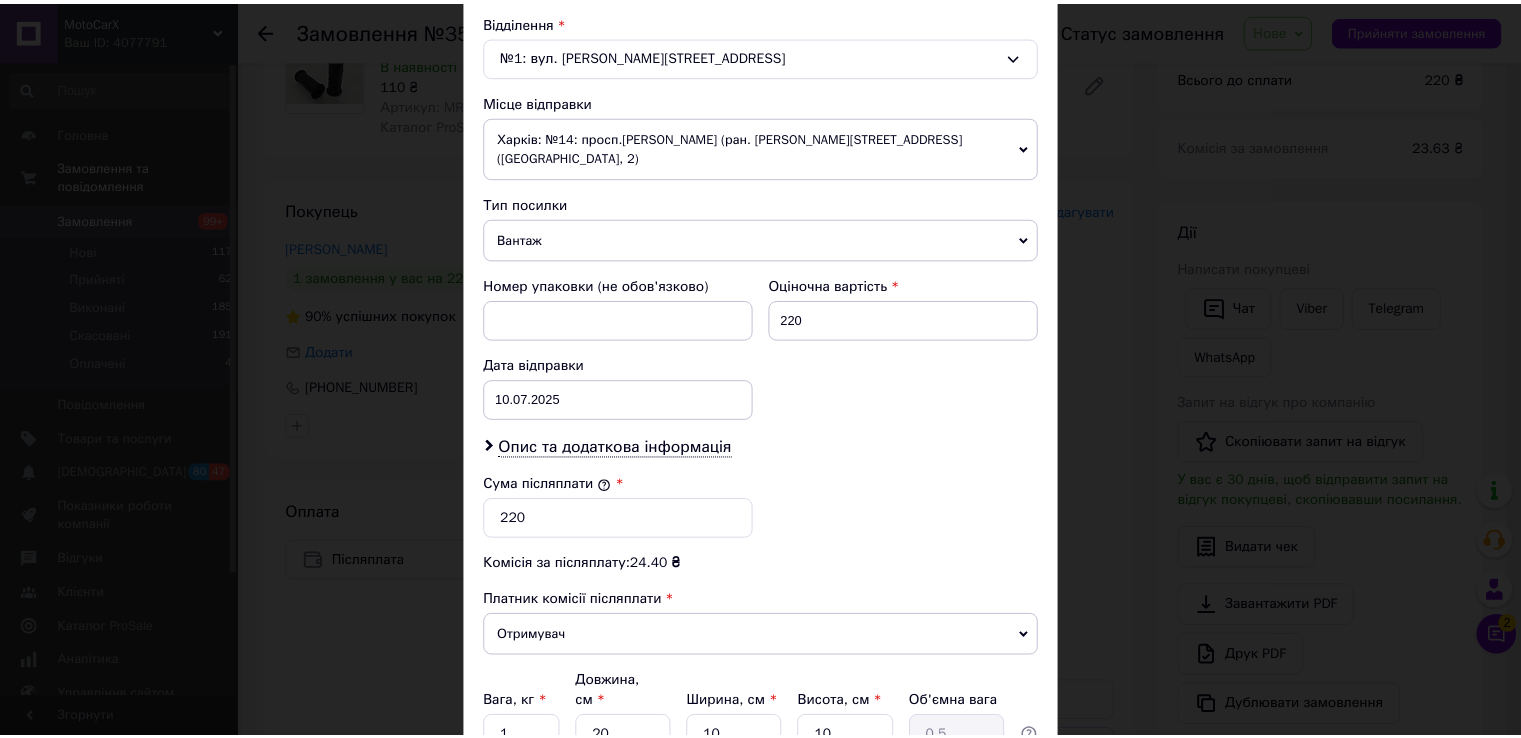 scroll, scrollTop: 782, scrollLeft: 0, axis: vertical 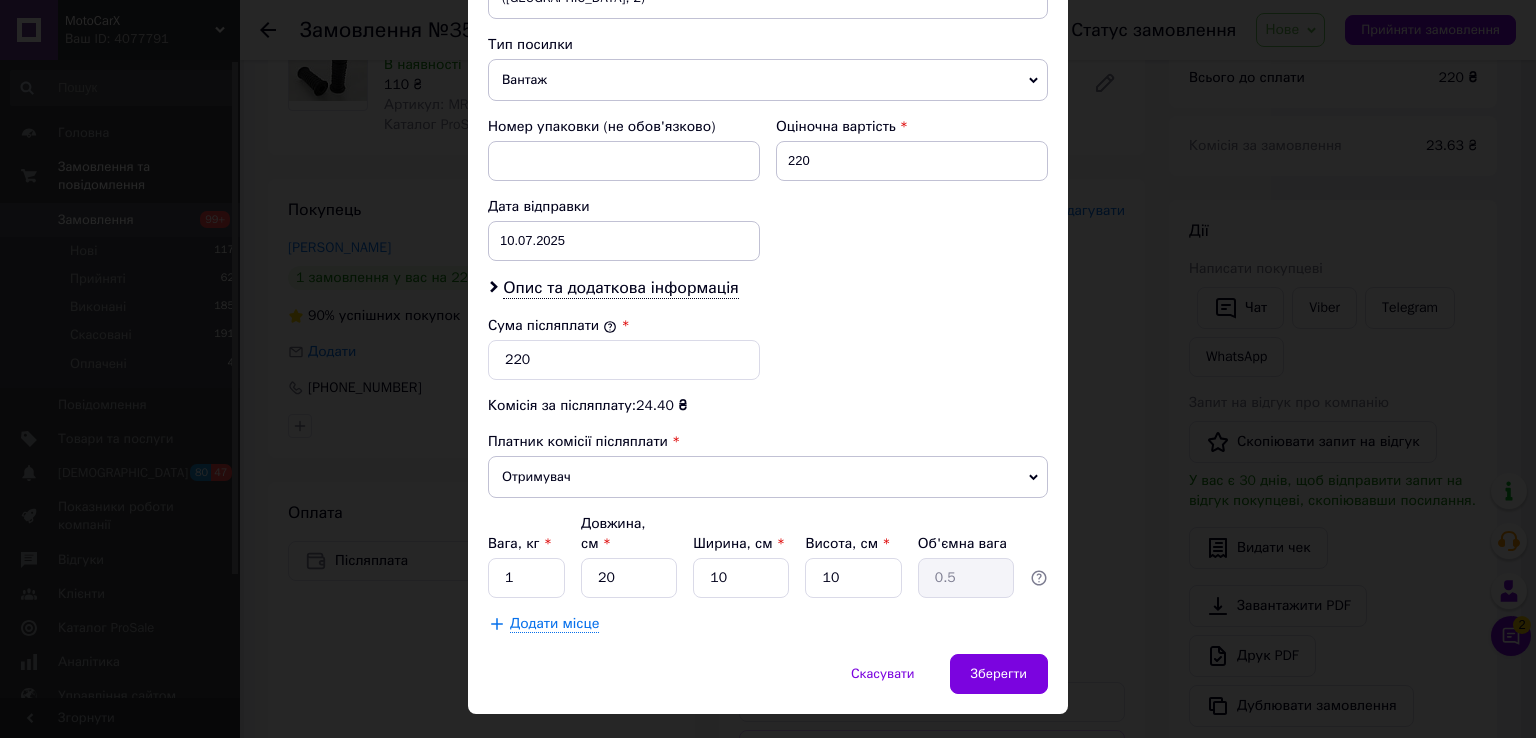 click on "× Редагування доставки Спосіб доставки Нова Пошта (платна) Платник Отримувач Відправник Прізвище отримувача Климов Ім'я отримувача Тимур По батькові отримувача Телефон отримувача +380965067747 Тип доставки У відділенні Кур'єром В поштоматі Місто с. Визирка Відділення №1: вул. Ставніцера Олексія, 11 Місце відправки Харків: №14: просп.Героїв Харкова (ран. Московський), 199б (ТЦ СанСіті, 2) Немає збігів. Спробуйте змінити умови пошуку Додати ще місце відправки Тип посилки Вантаж Документи Номер упаковки (не обов'язково) Оціночна вартість 220 Дата відправки 10.07.2025 < 2025 > < >" at bounding box center [768, 369] 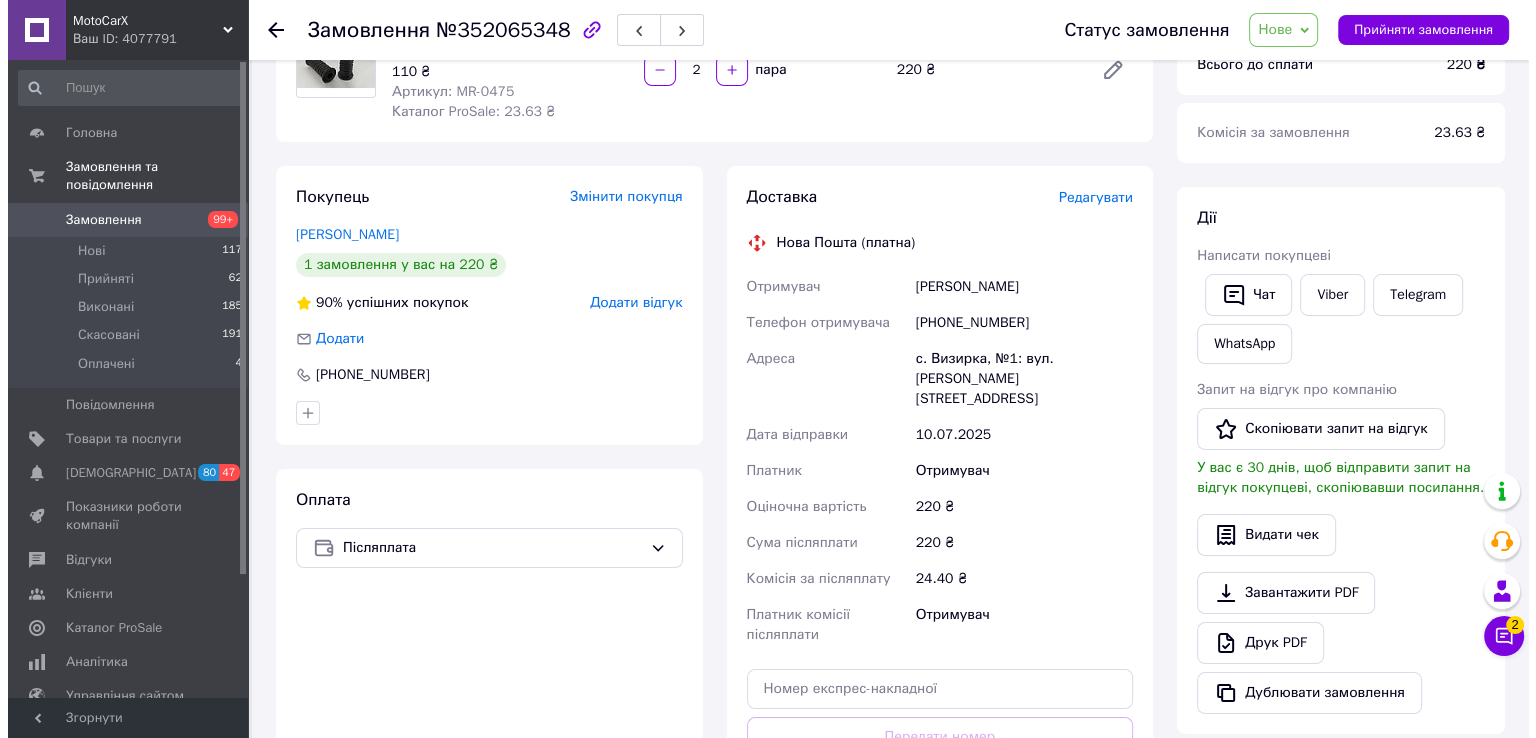 scroll, scrollTop: 200, scrollLeft: 0, axis: vertical 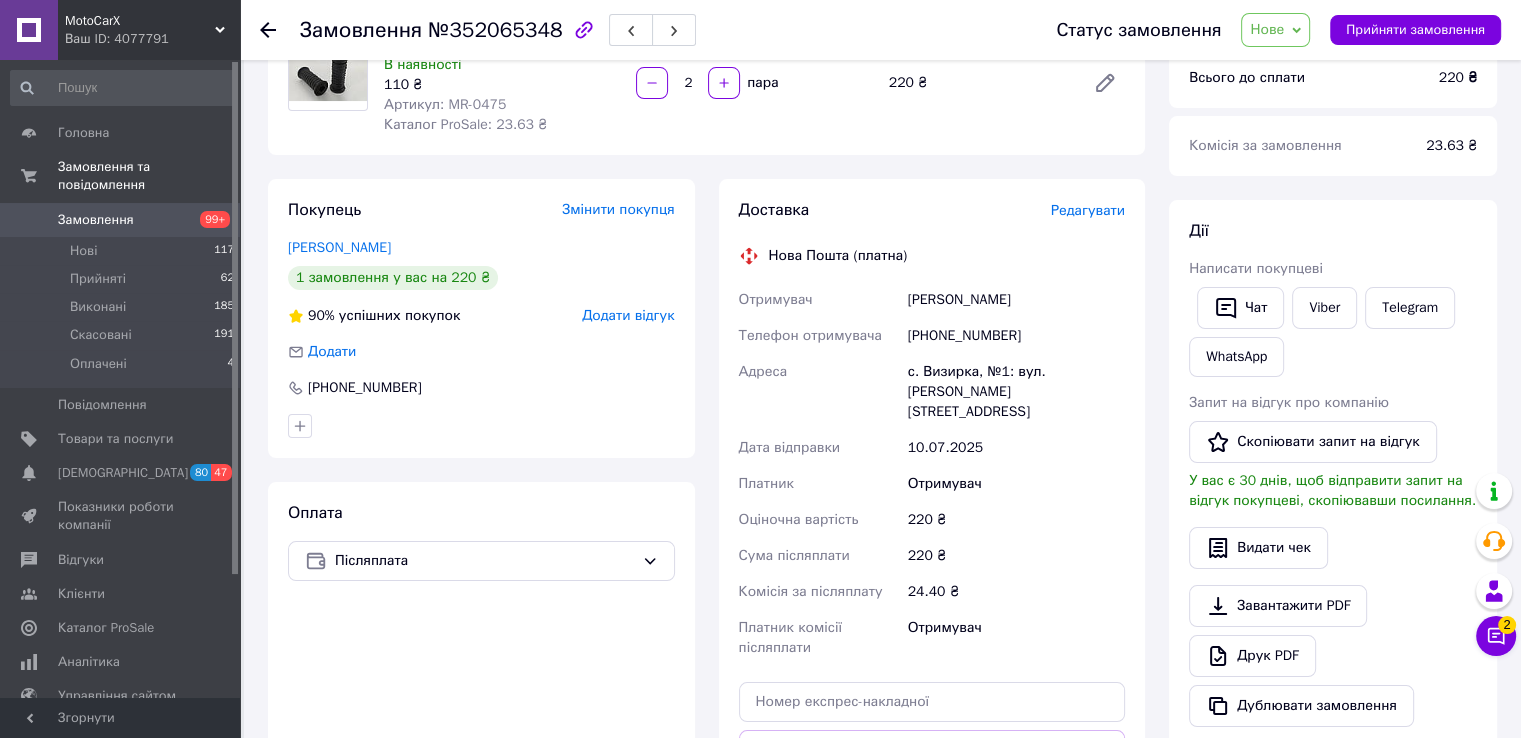 click on "Редагувати" at bounding box center (1088, 210) 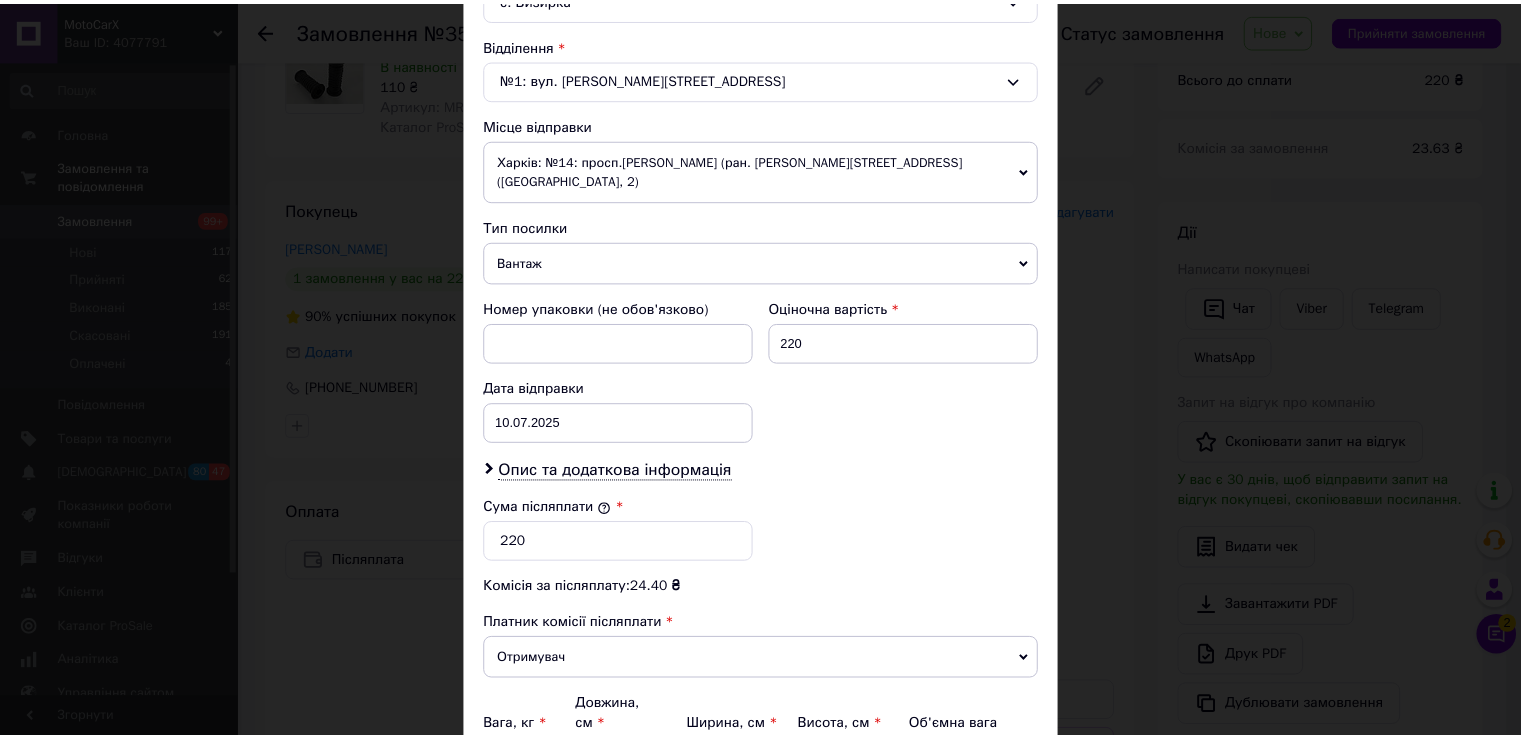 scroll, scrollTop: 782, scrollLeft: 0, axis: vertical 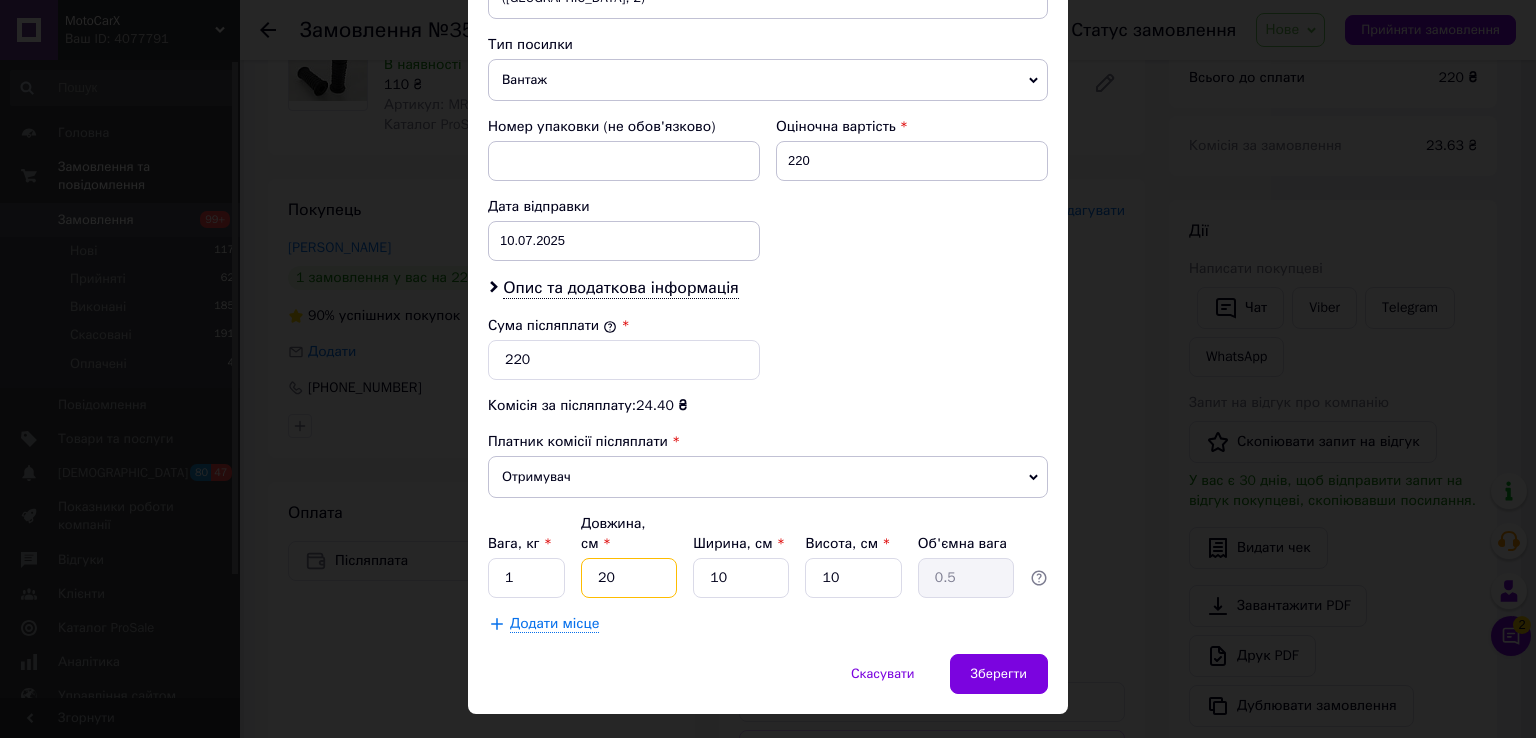 click on "20" at bounding box center [629, 578] 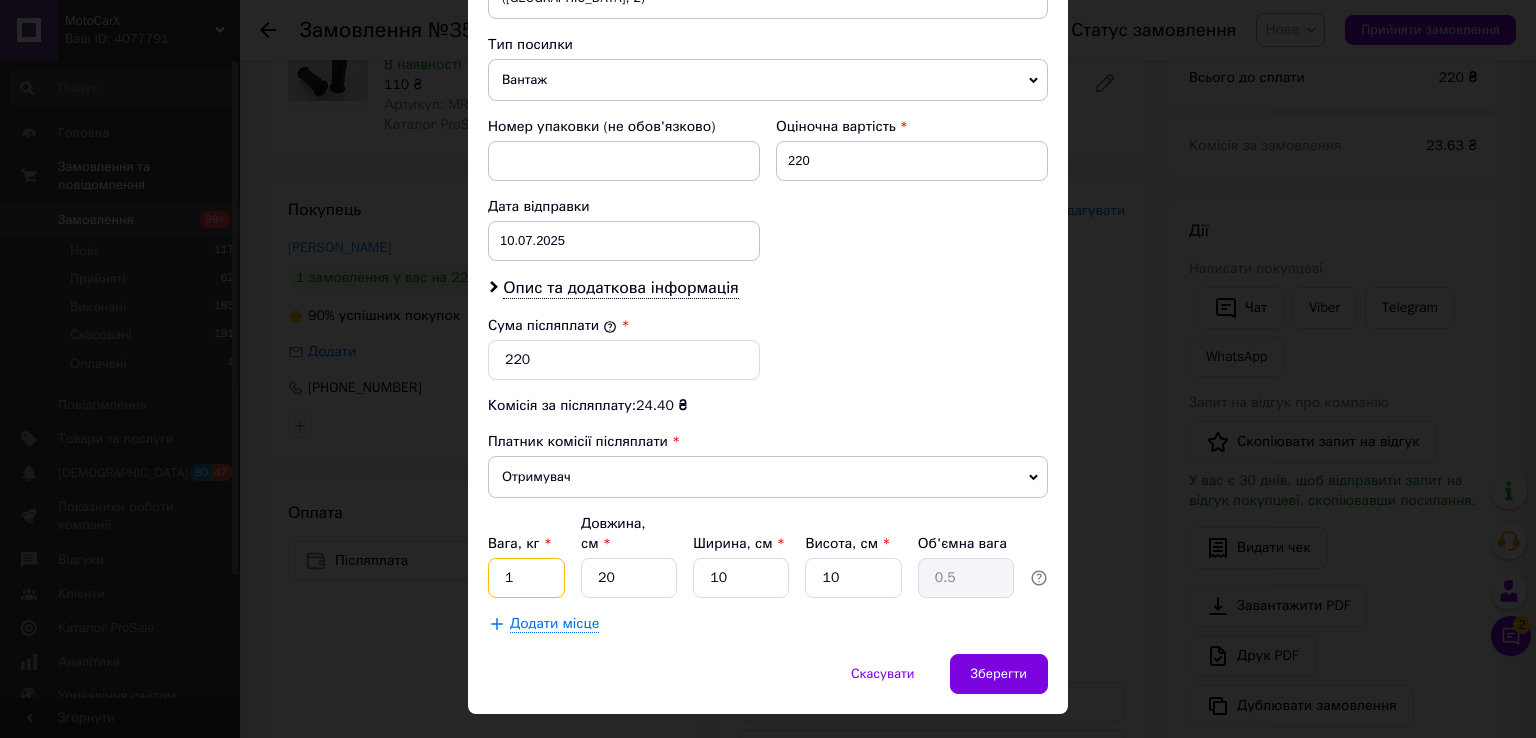 click on "1" at bounding box center (526, 578) 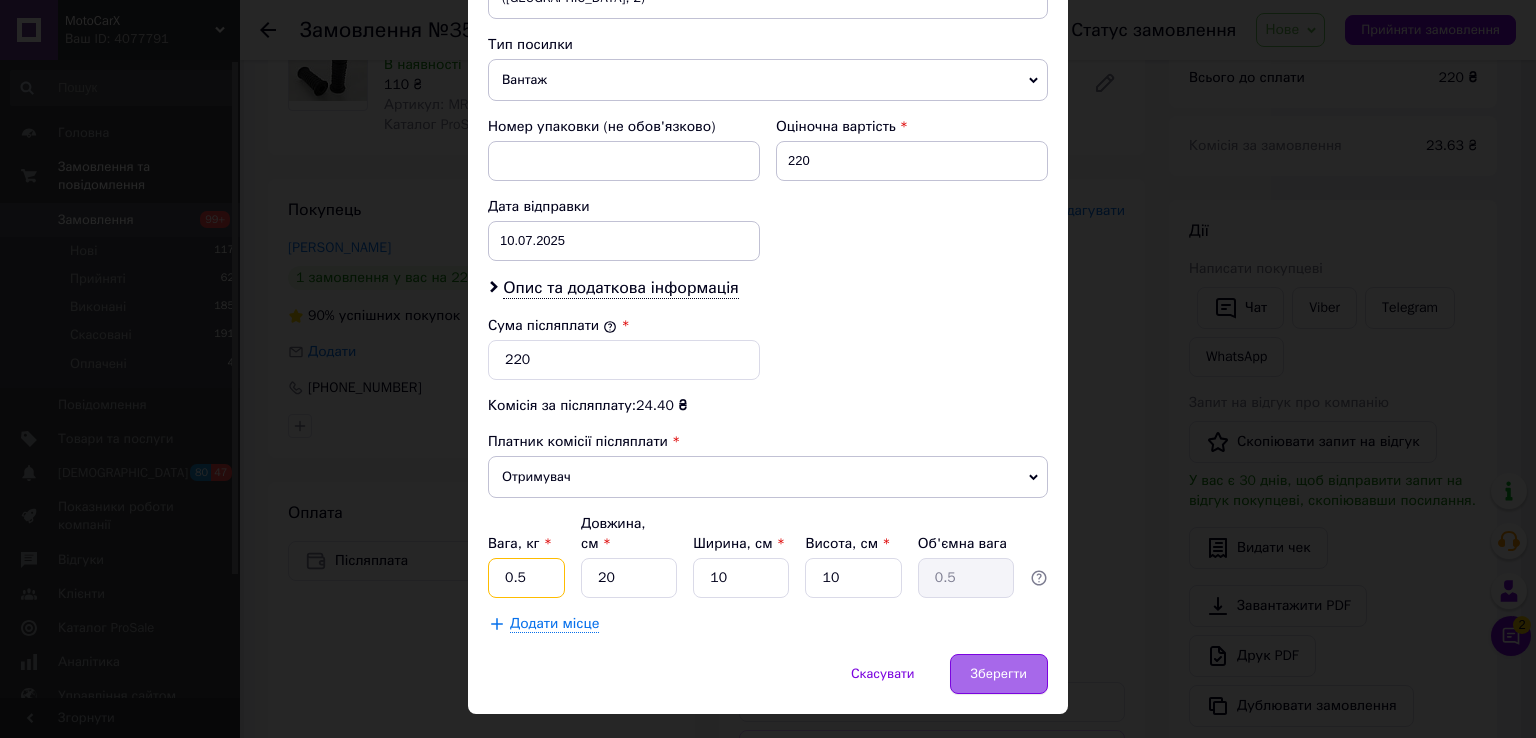 type on "0.5" 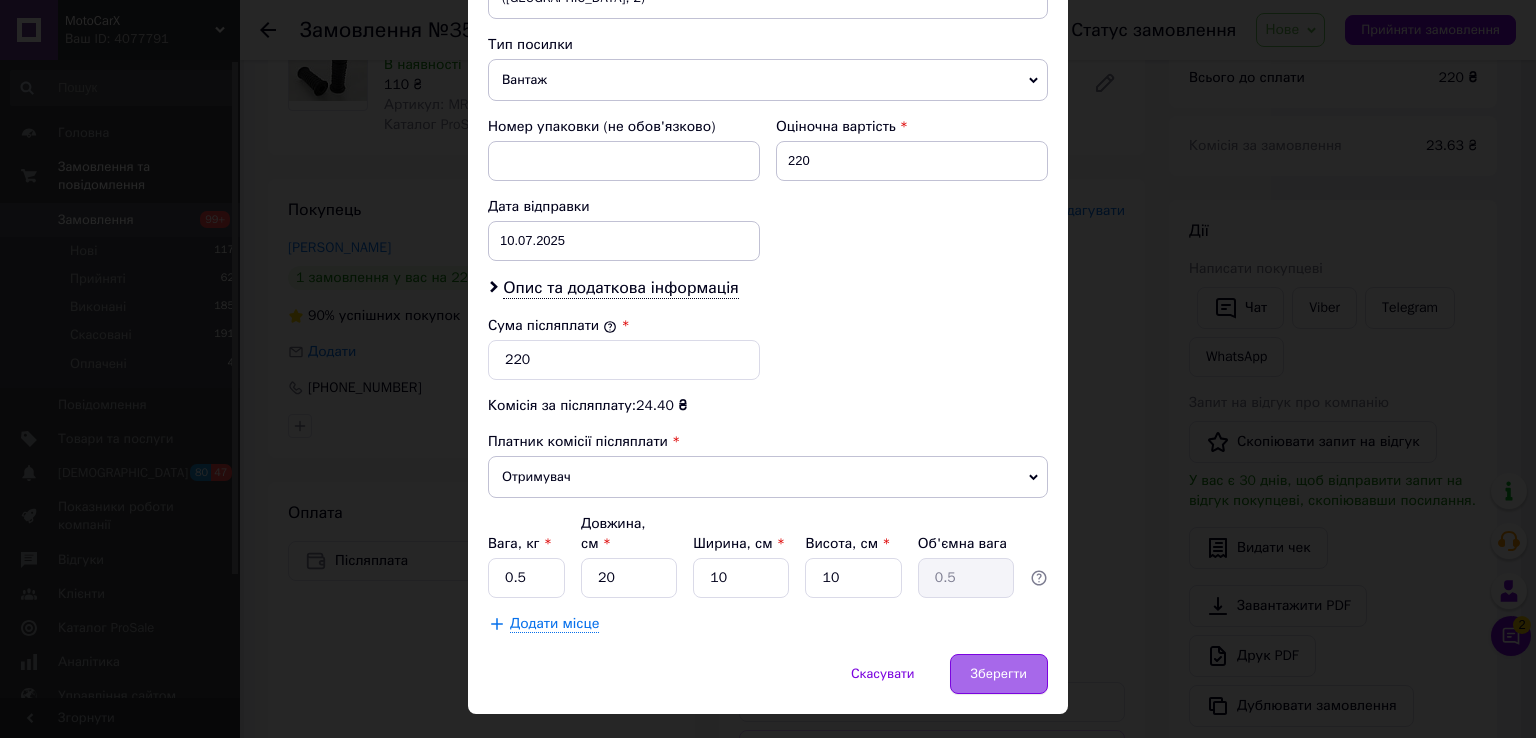 click on "Зберегти" at bounding box center [999, 674] 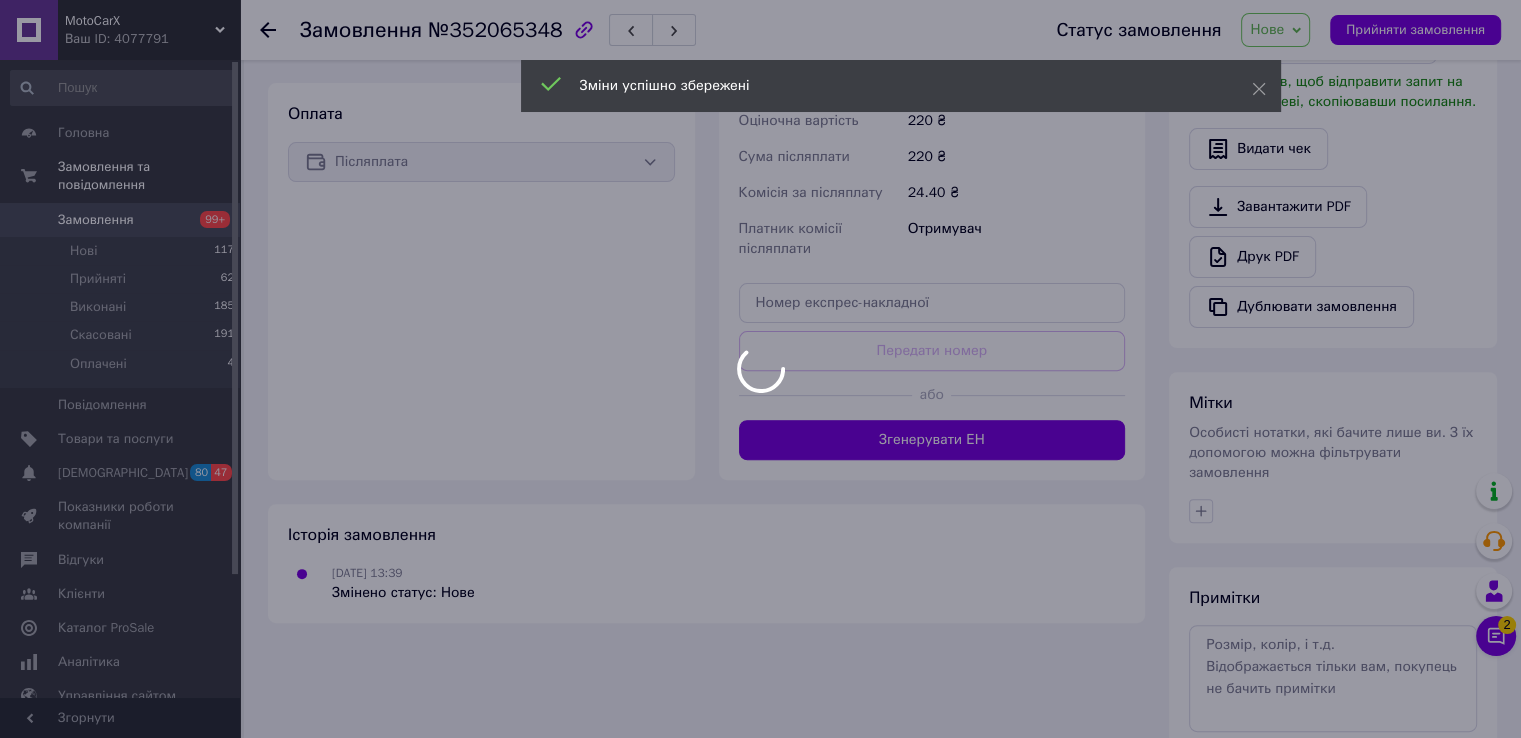 scroll, scrollTop: 600, scrollLeft: 0, axis: vertical 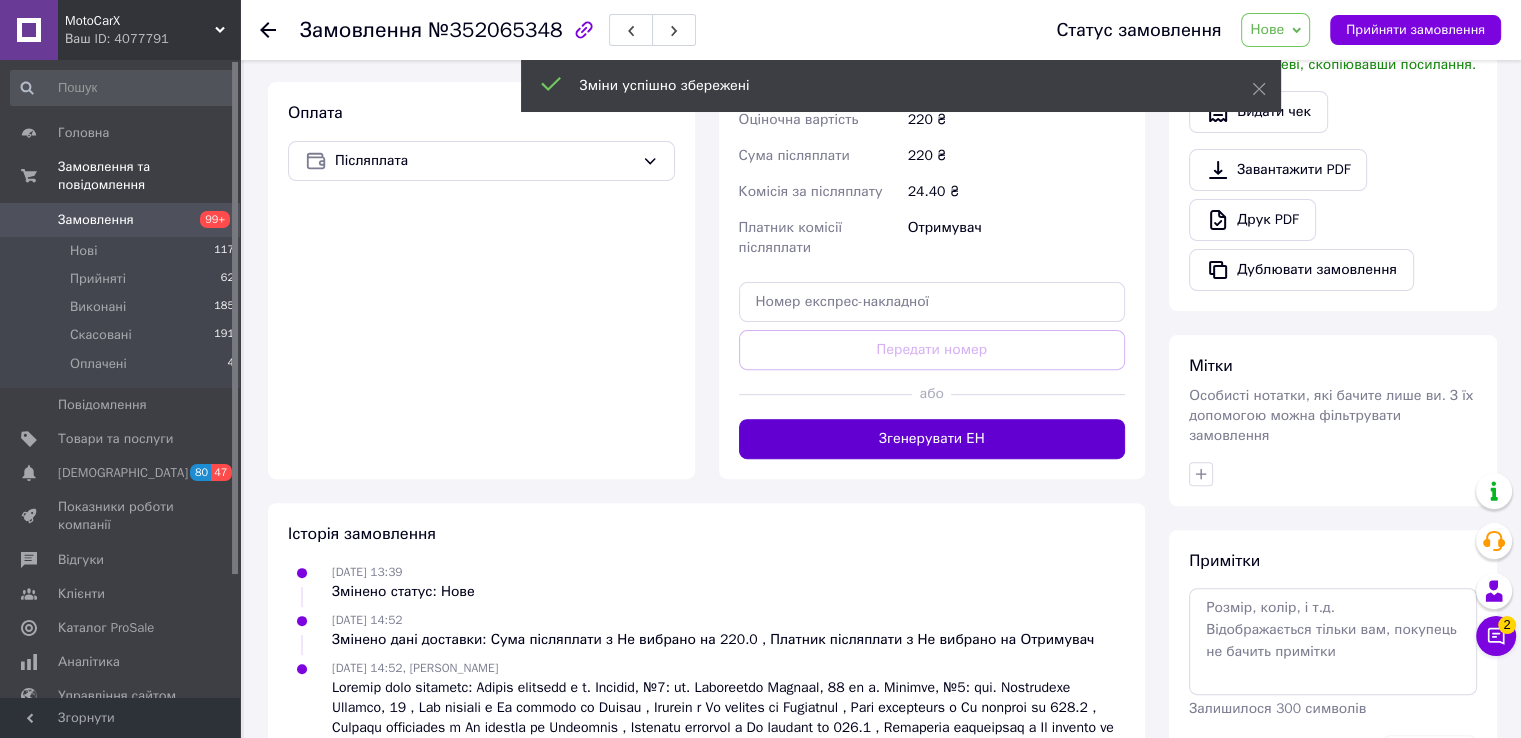 click on "Згенерувати ЕН" at bounding box center [932, 439] 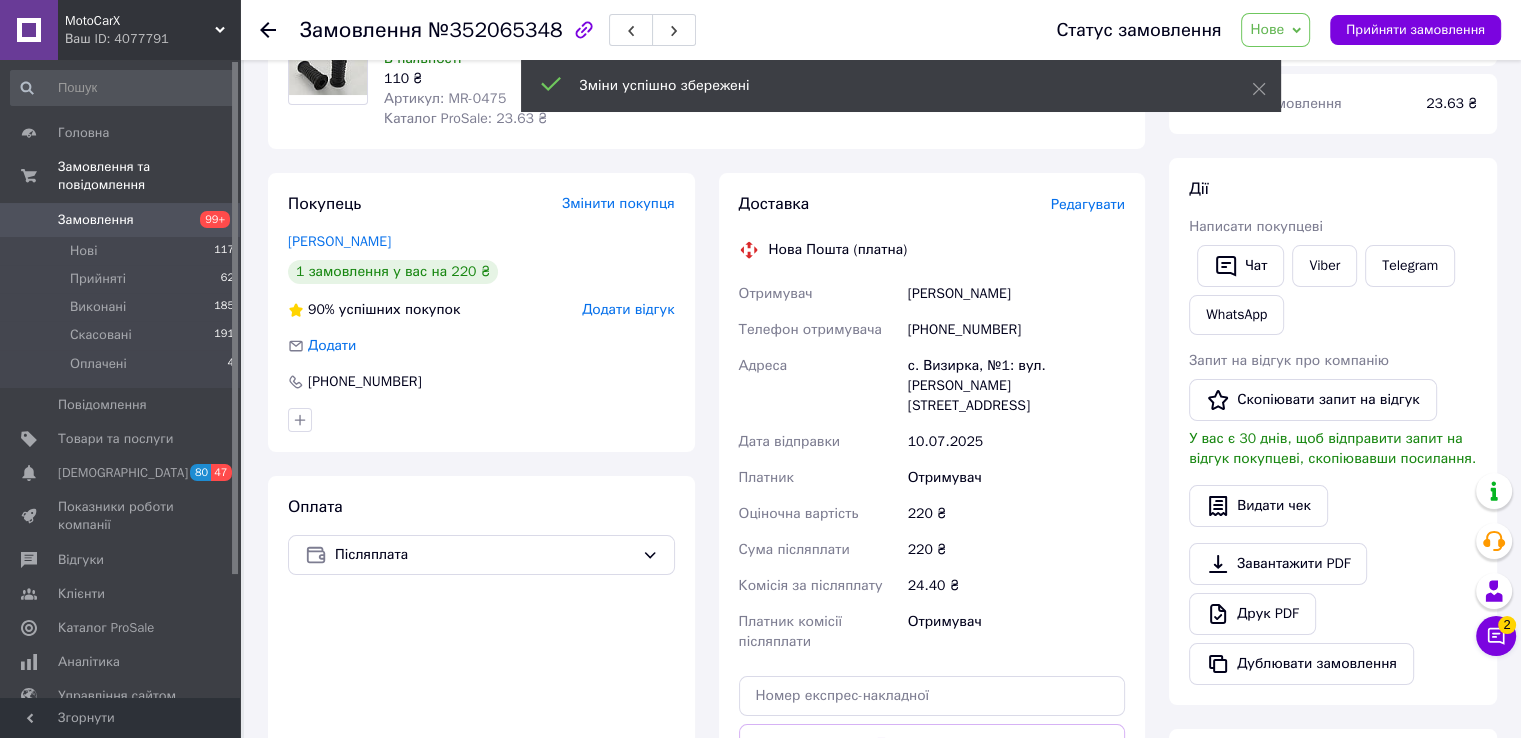 scroll, scrollTop: 200, scrollLeft: 0, axis: vertical 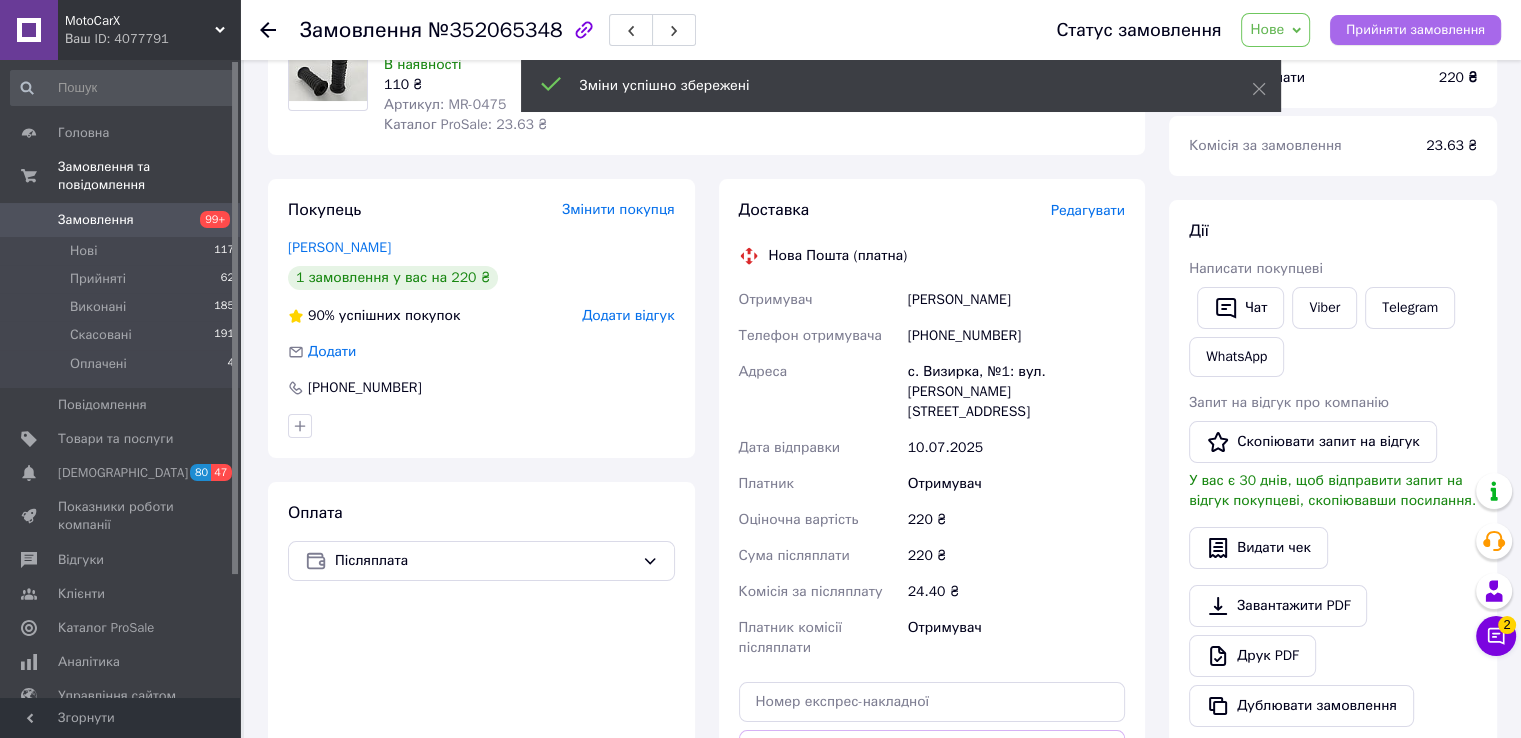 click on "Прийняти замовлення" at bounding box center [1415, 30] 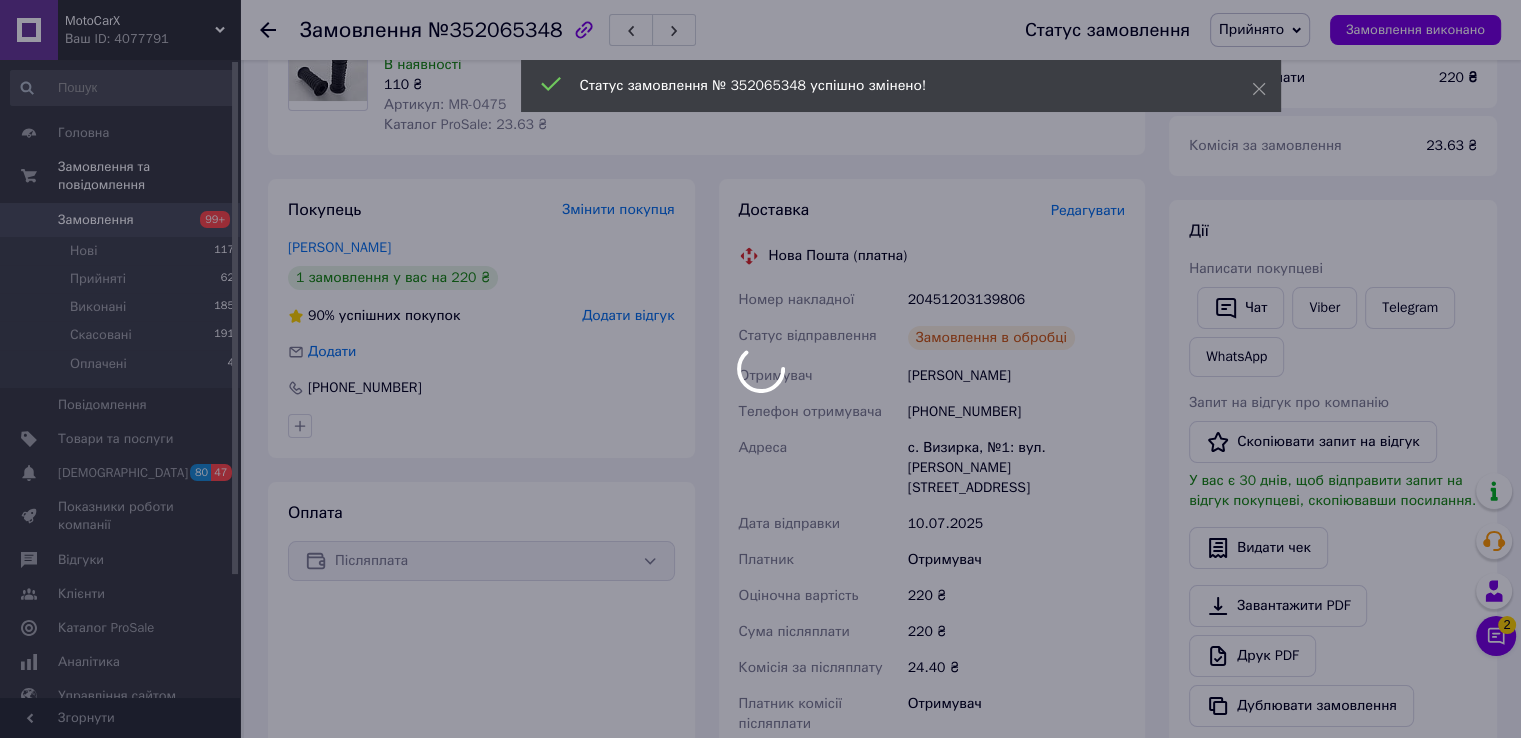 click at bounding box center (760, 369) 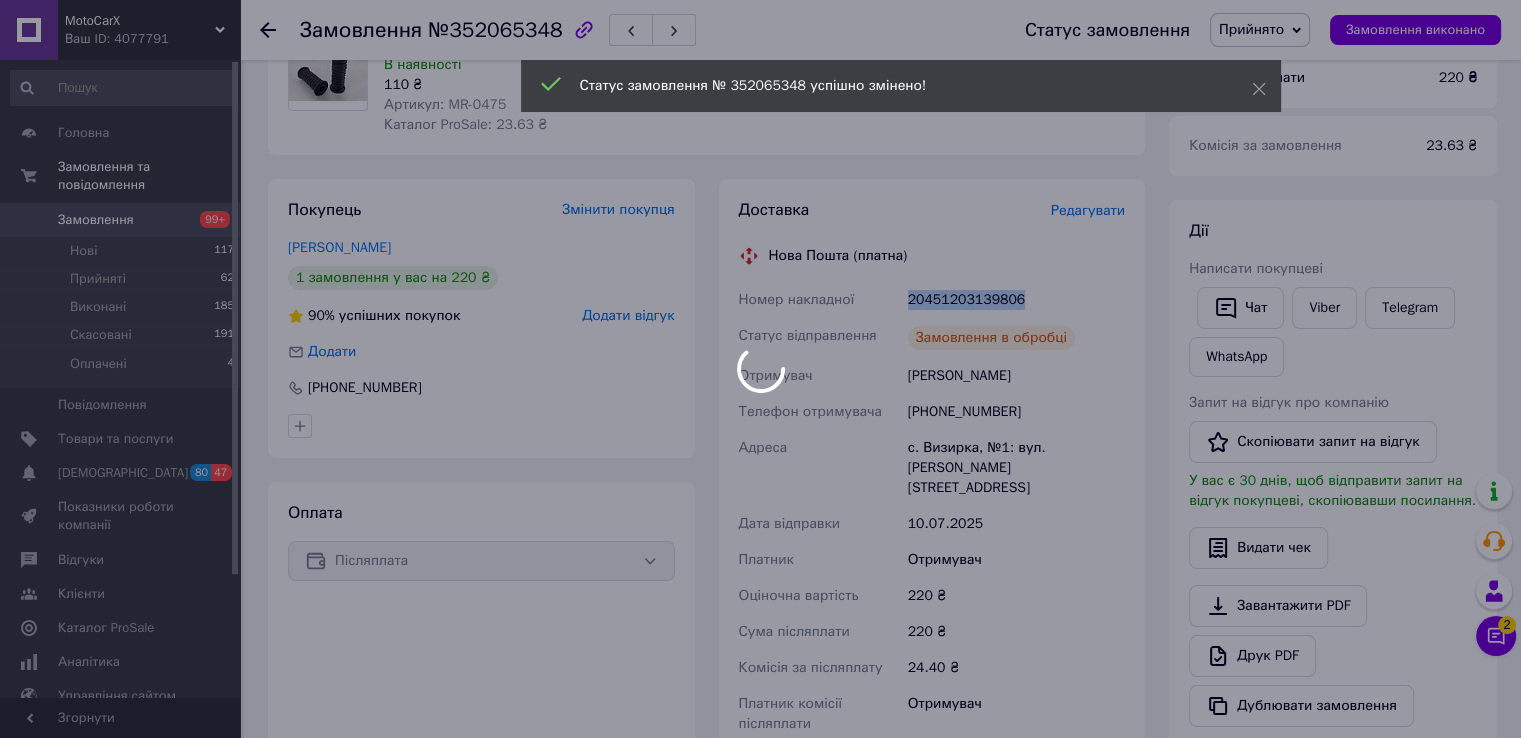 click on "20451203139806" at bounding box center (1016, 300) 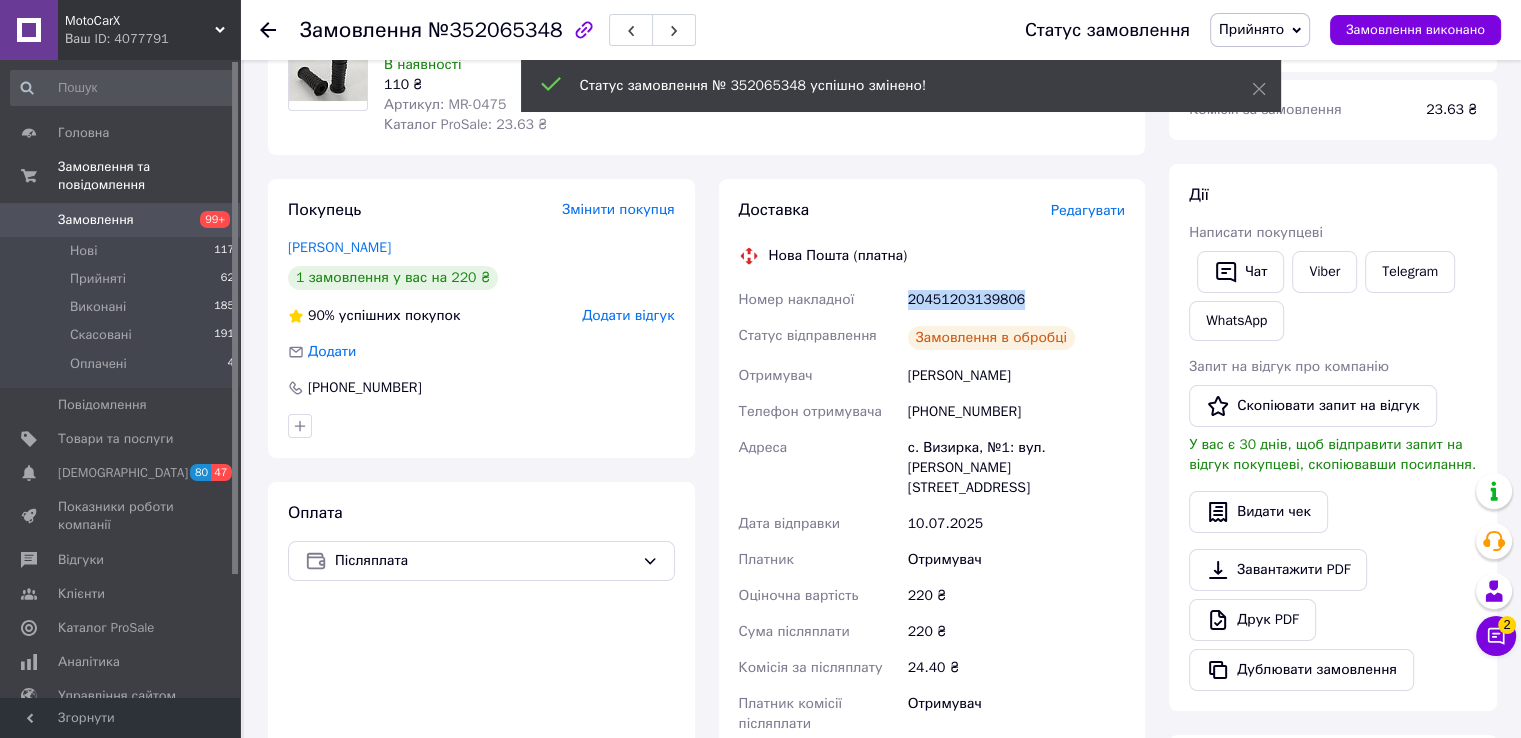 click on "20451203139806" at bounding box center [1016, 300] 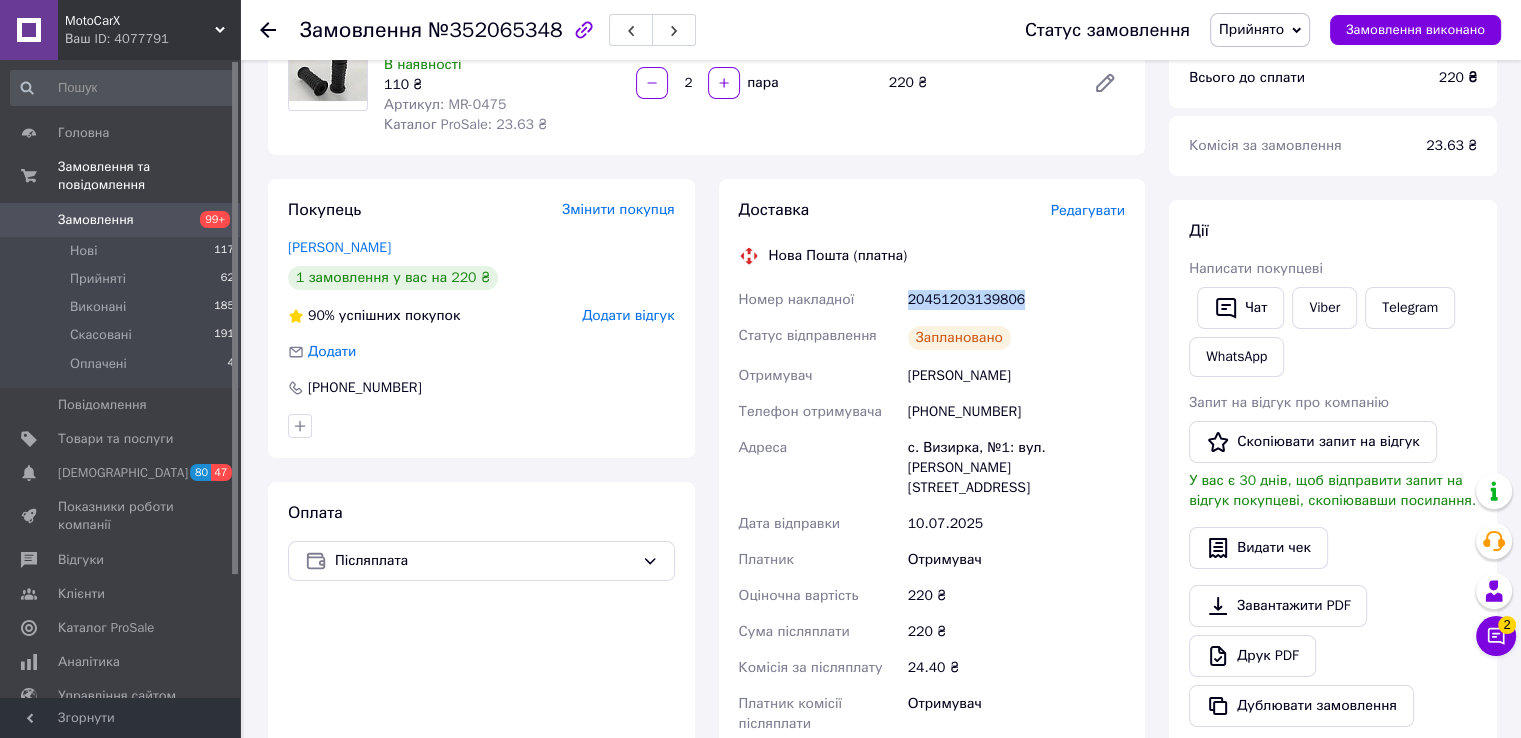 scroll, scrollTop: 0, scrollLeft: 0, axis: both 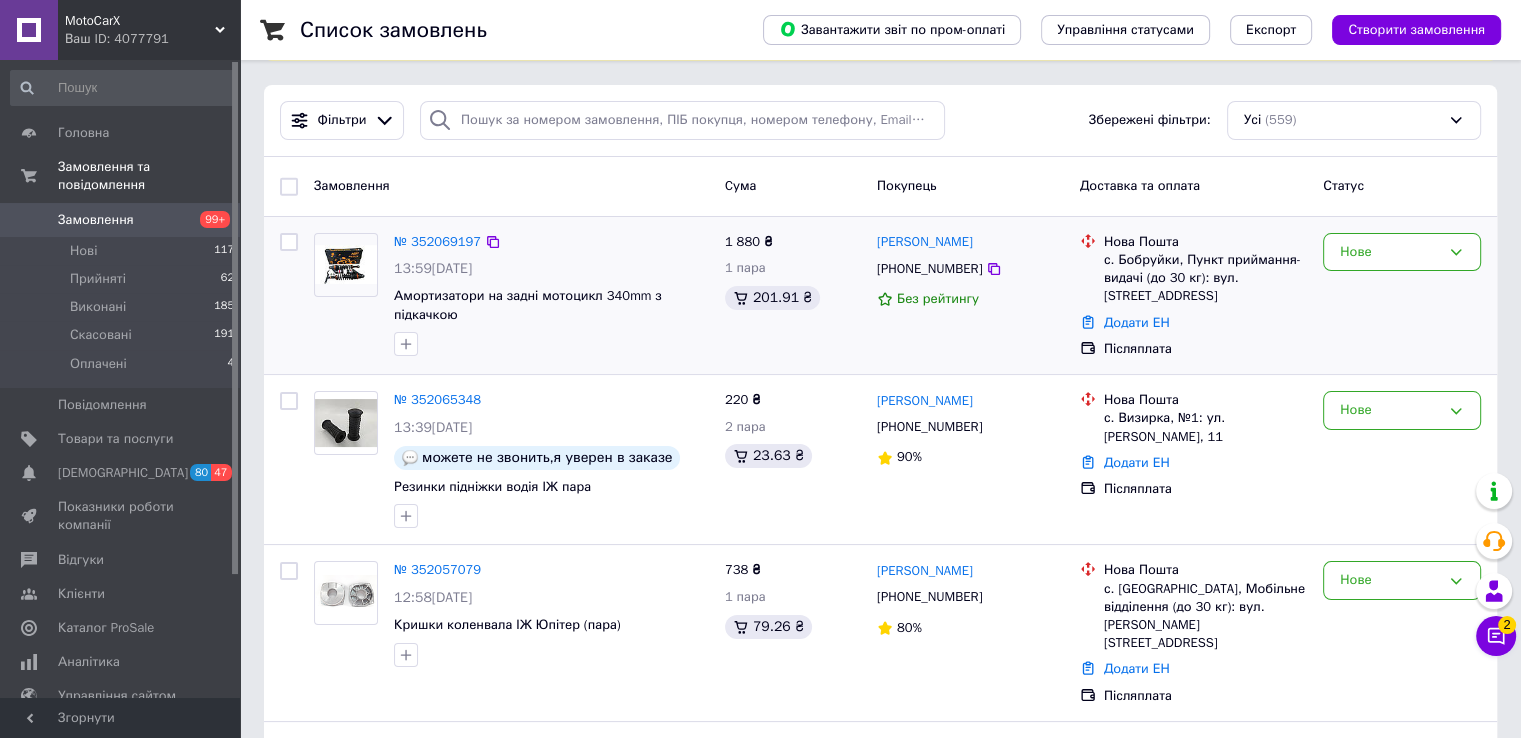 click at bounding box center [346, 264] 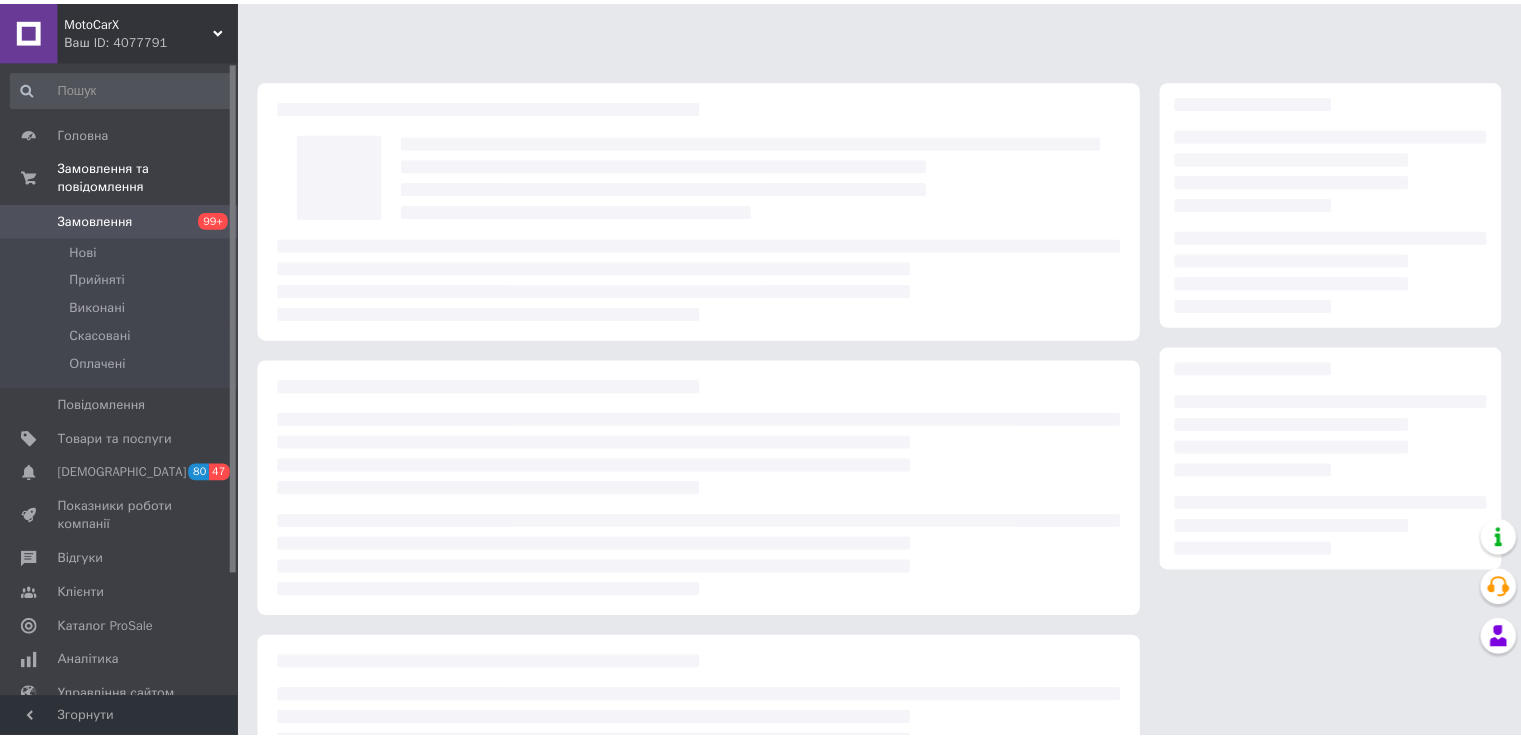 scroll, scrollTop: 0, scrollLeft: 0, axis: both 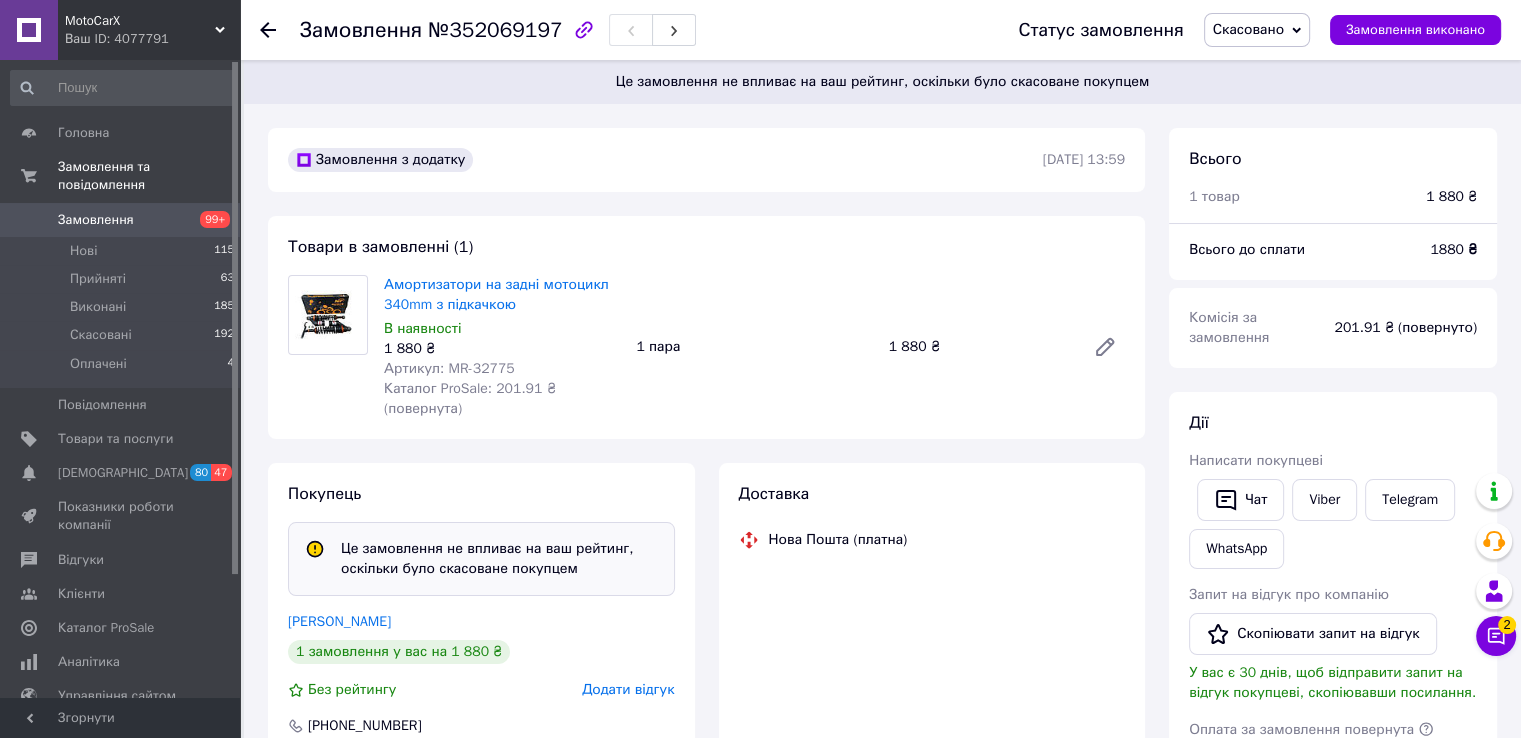 click on "В наявності" at bounding box center [422, 328] 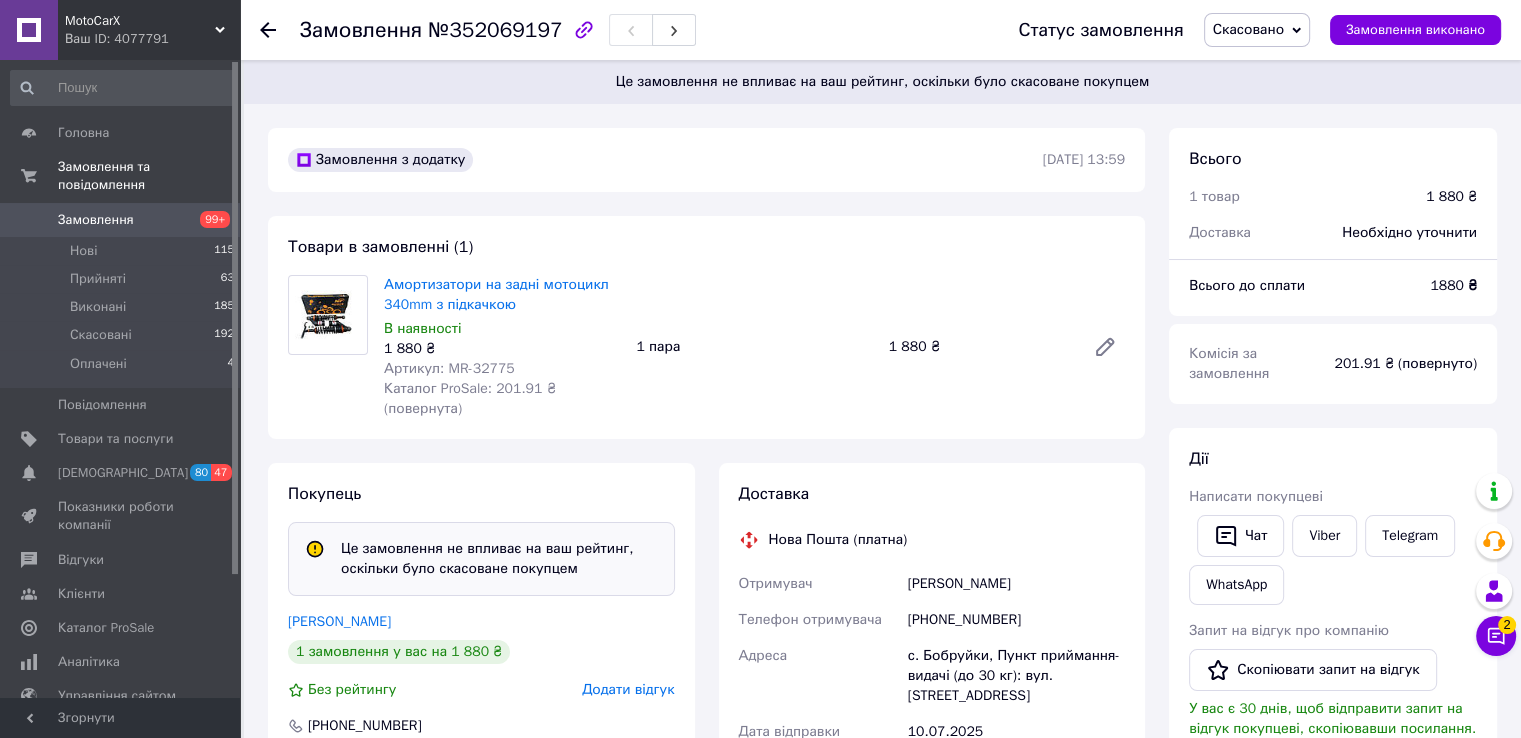 click on "Артикул: MR-32775" at bounding box center (449, 368) 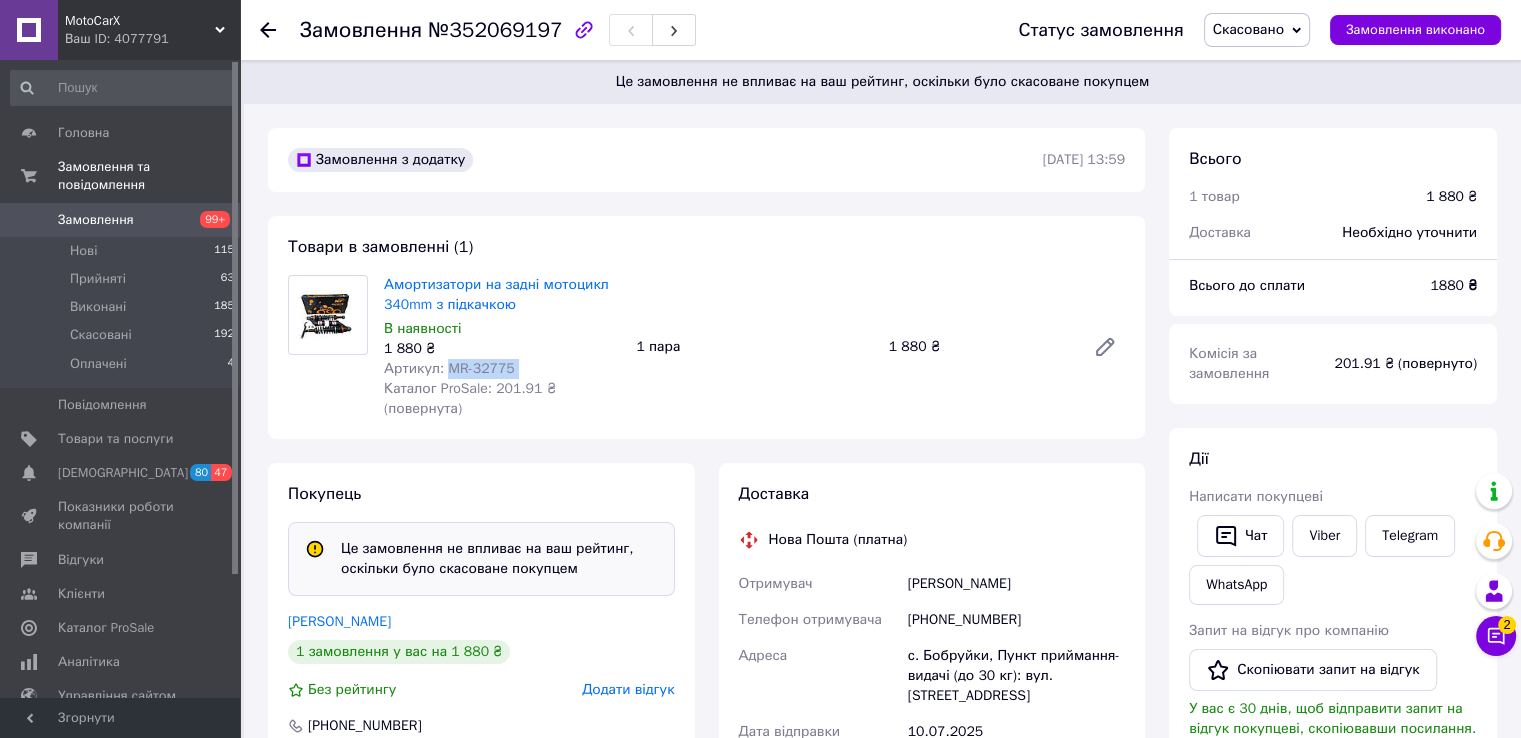 drag, startPoint x: 444, startPoint y: 364, endPoint x: 505, endPoint y: 369, distance: 61.204575 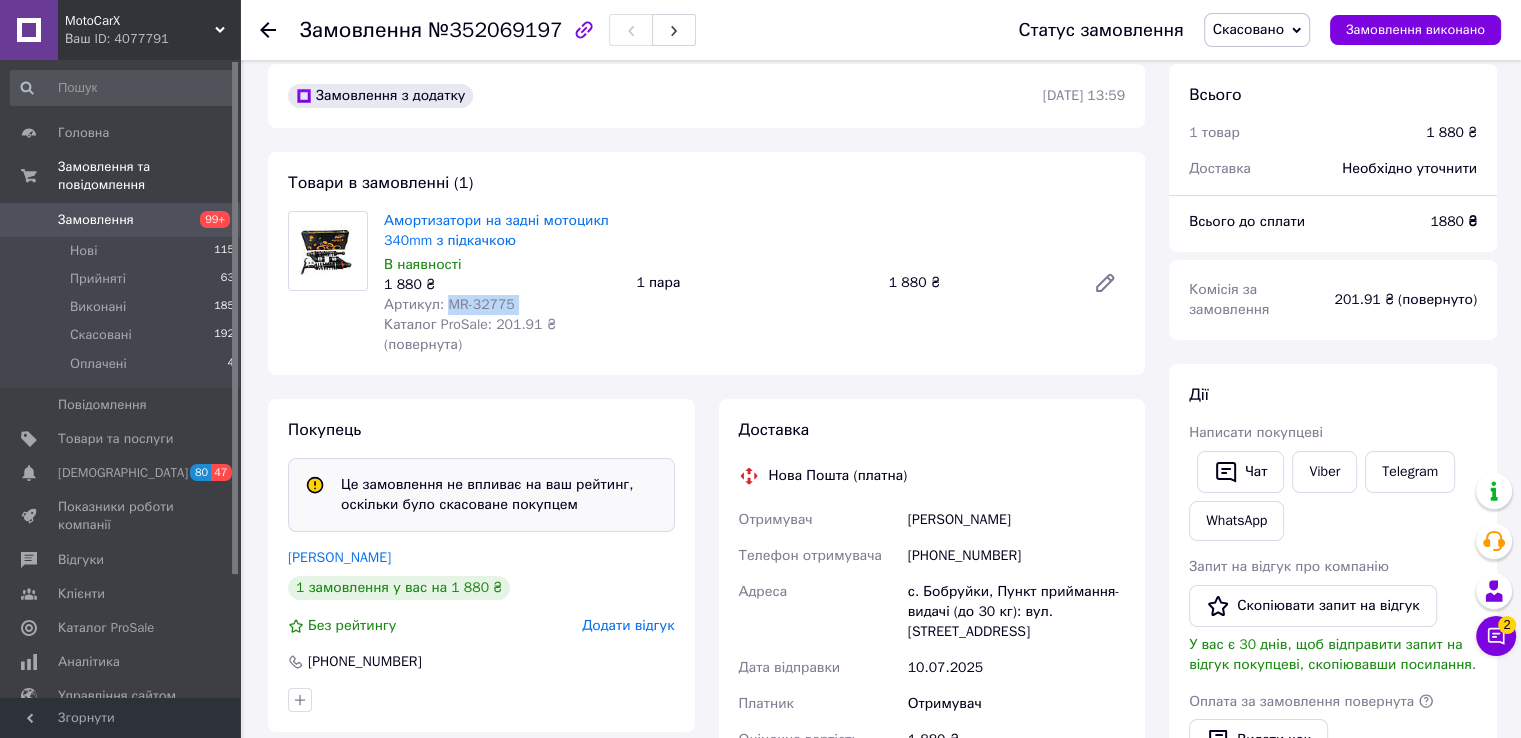 scroll, scrollTop: 200, scrollLeft: 0, axis: vertical 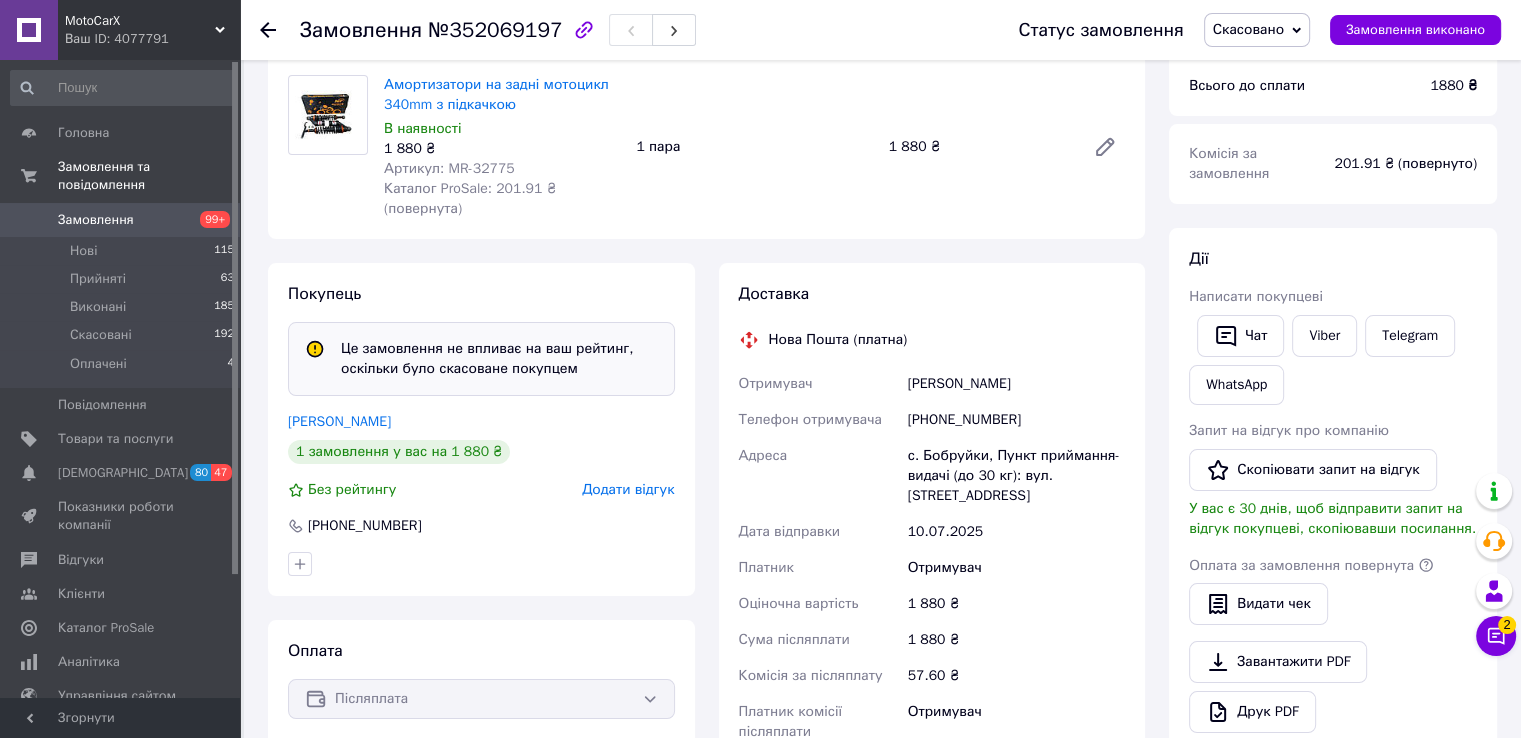 click on "[PHONE_NUMBER]" at bounding box center (1016, 420) 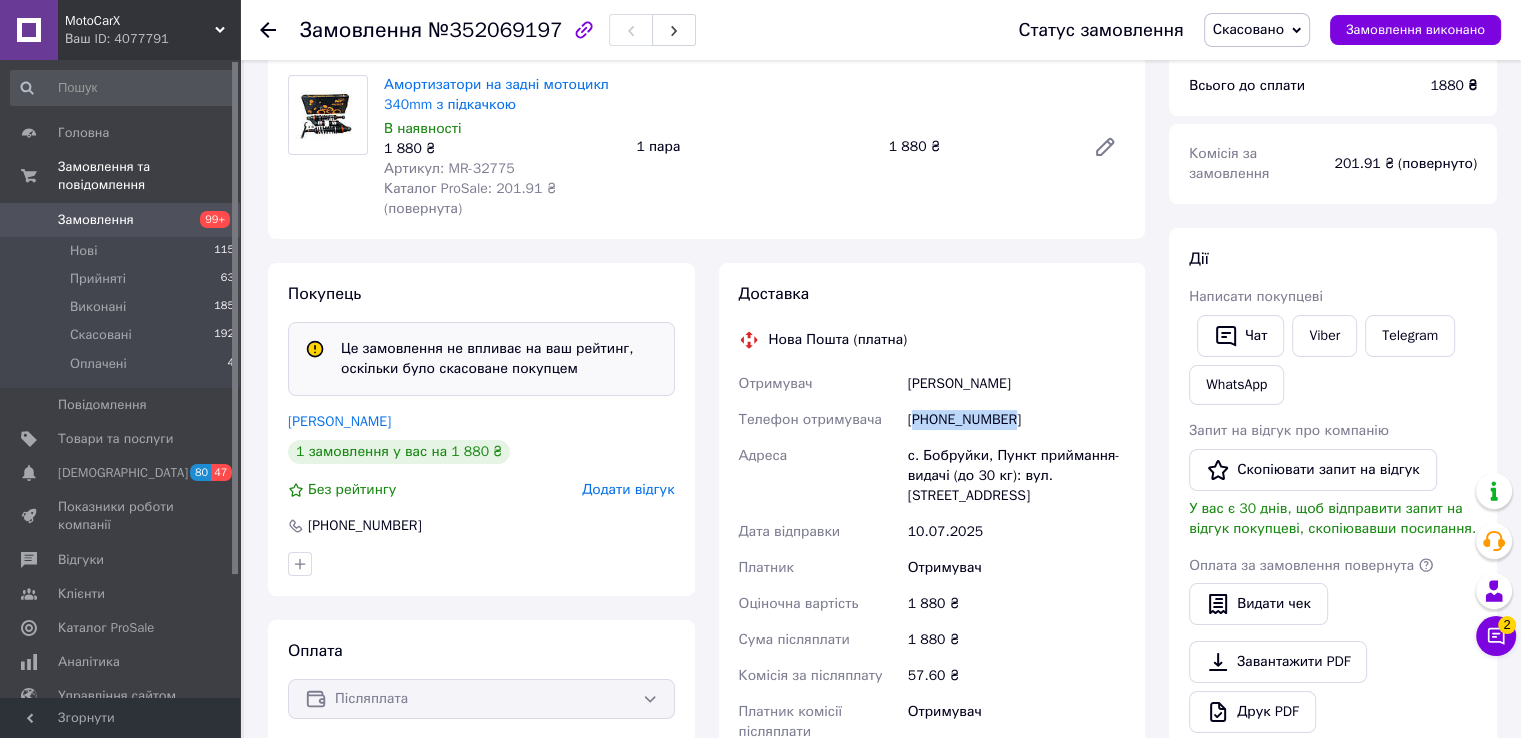 click on "[PHONE_NUMBER]" at bounding box center (1016, 420) 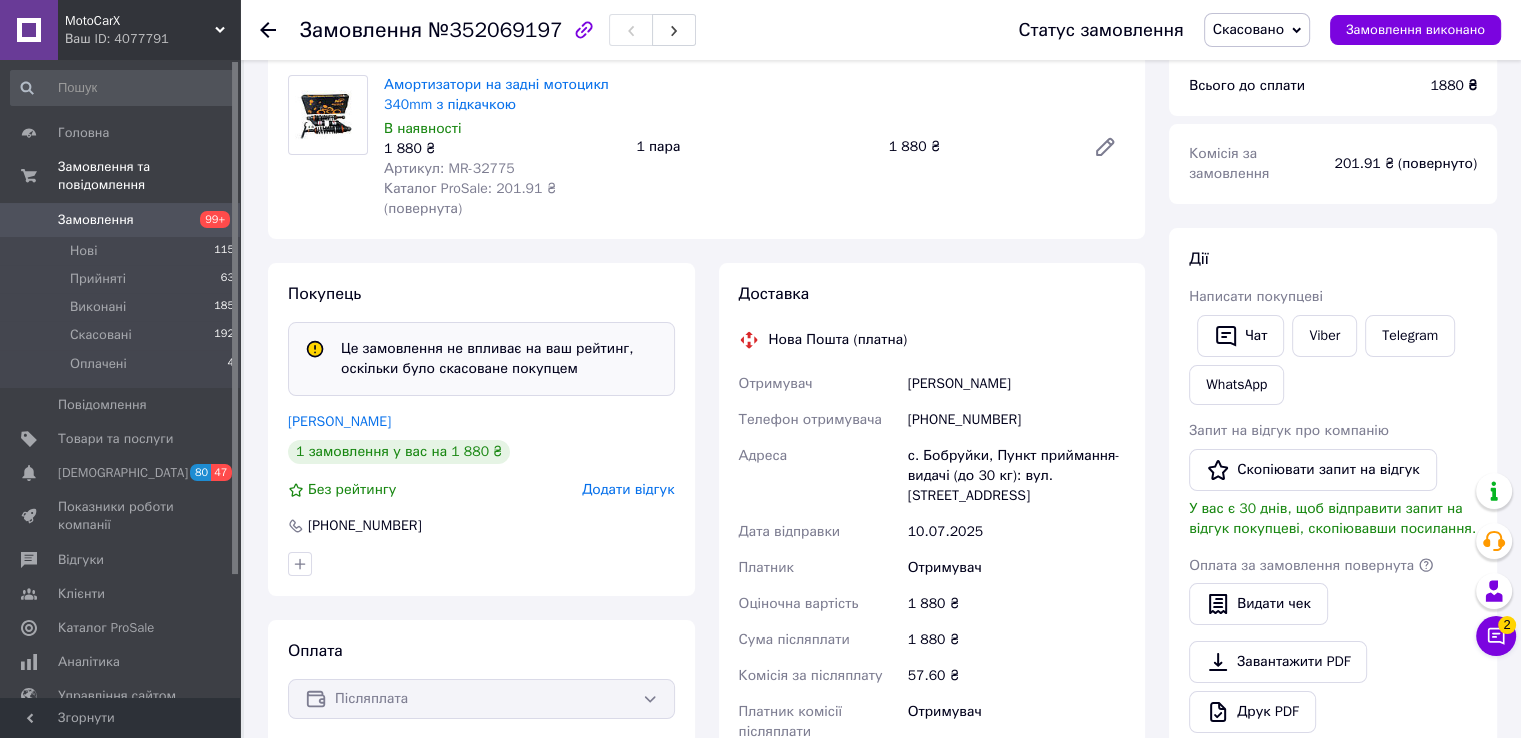 click on "Шевченко Микола" at bounding box center (1016, 384) 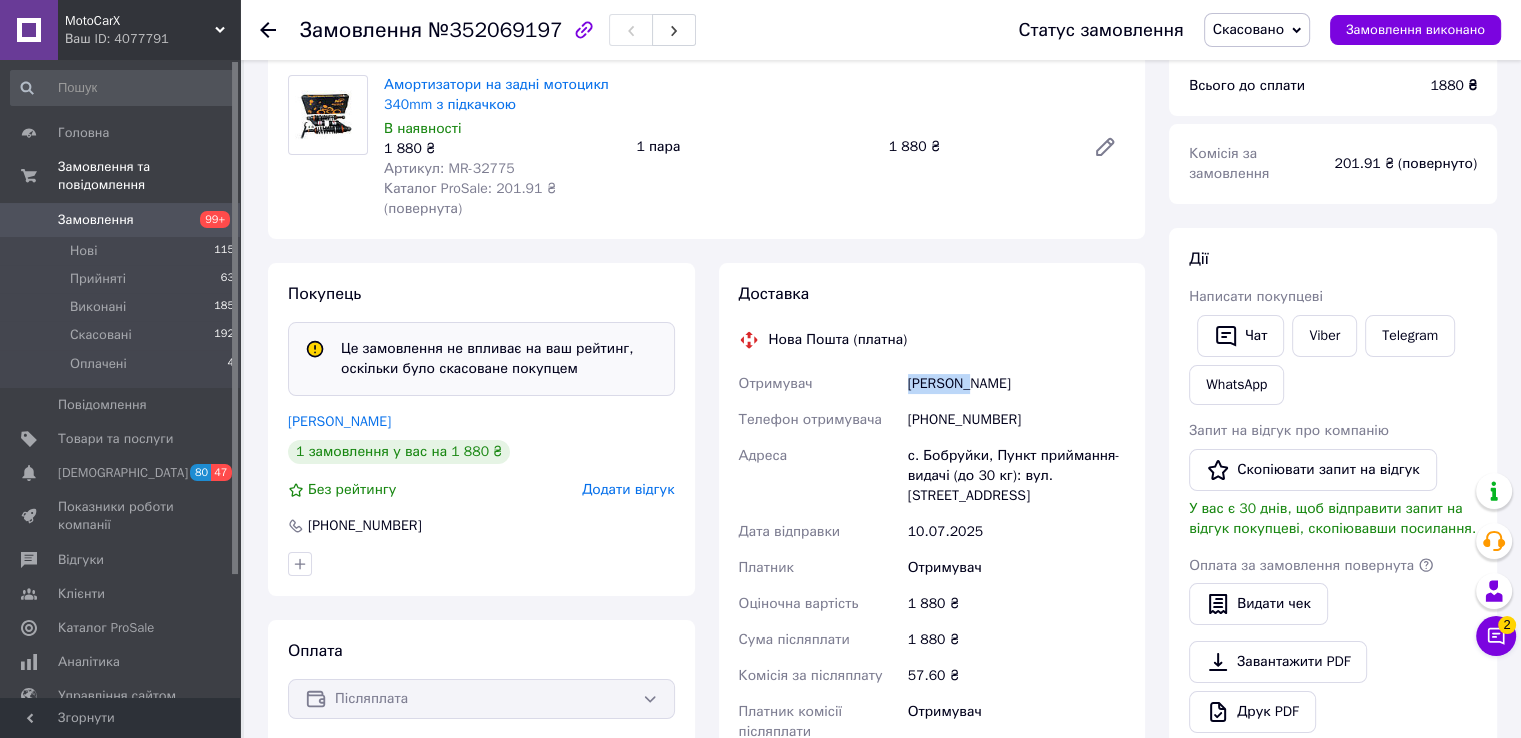 click on "Шевченко Микола" at bounding box center (1016, 384) 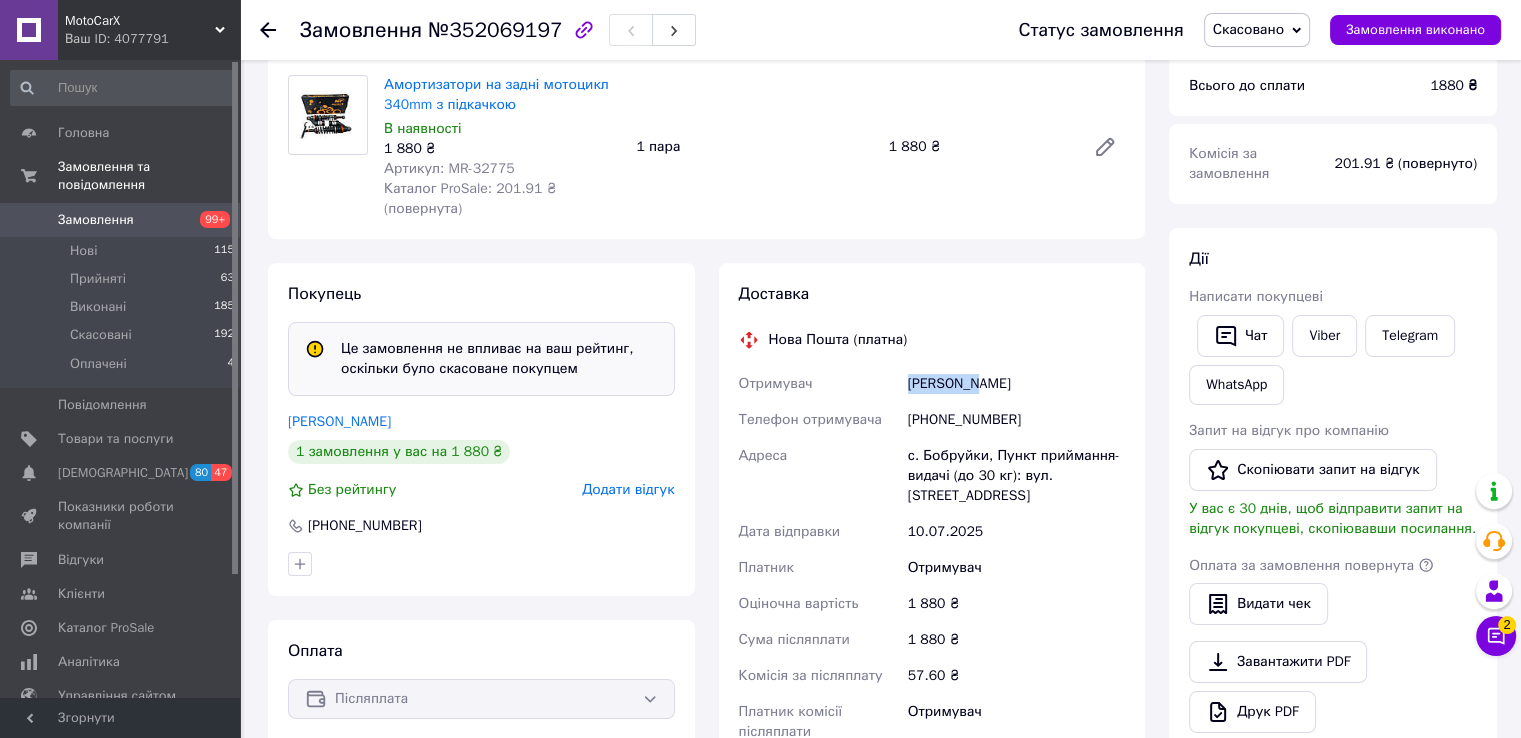 click on "Шевченко Микола" at bounding box center (1016, 384) 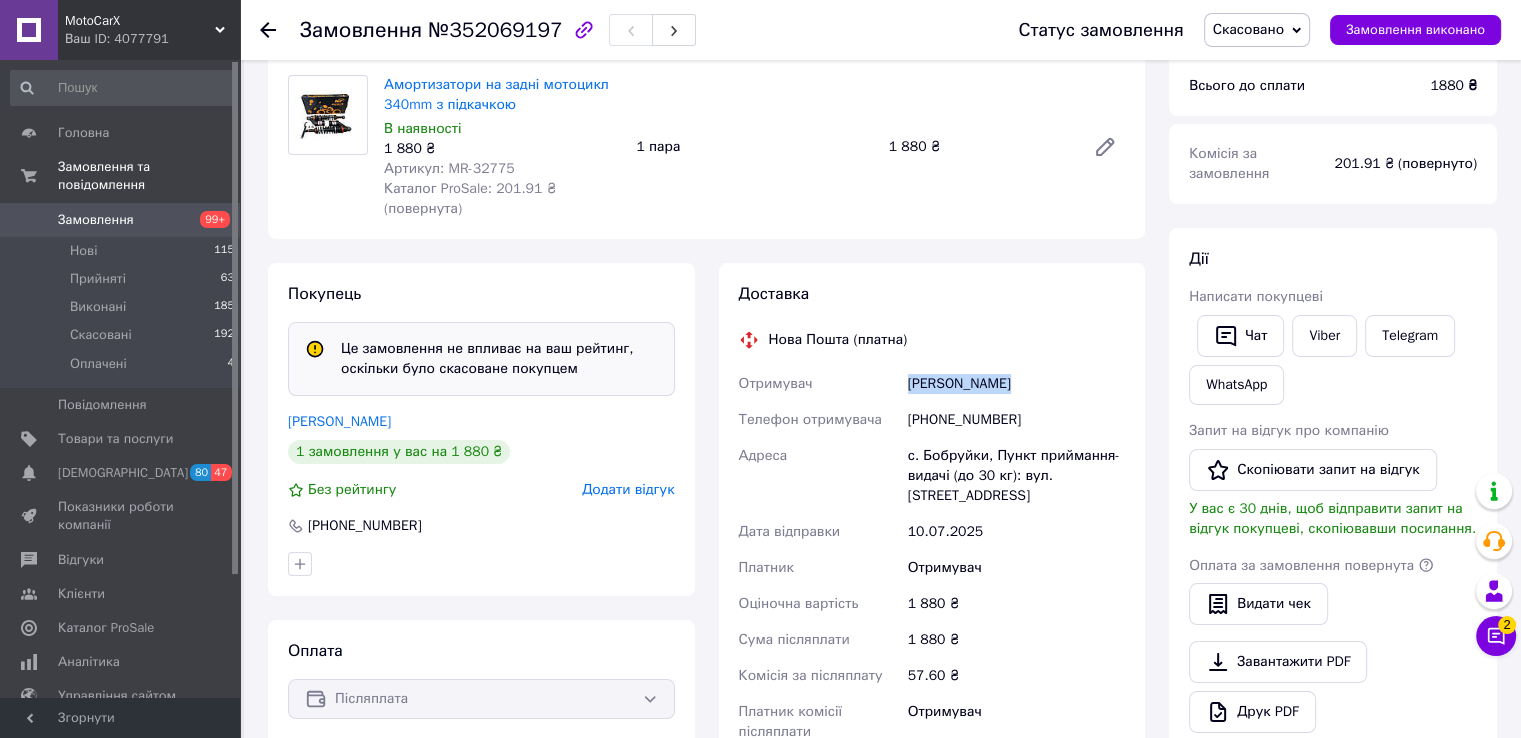 click on "Шевченко Микола" at bounding box center [1016, 384] 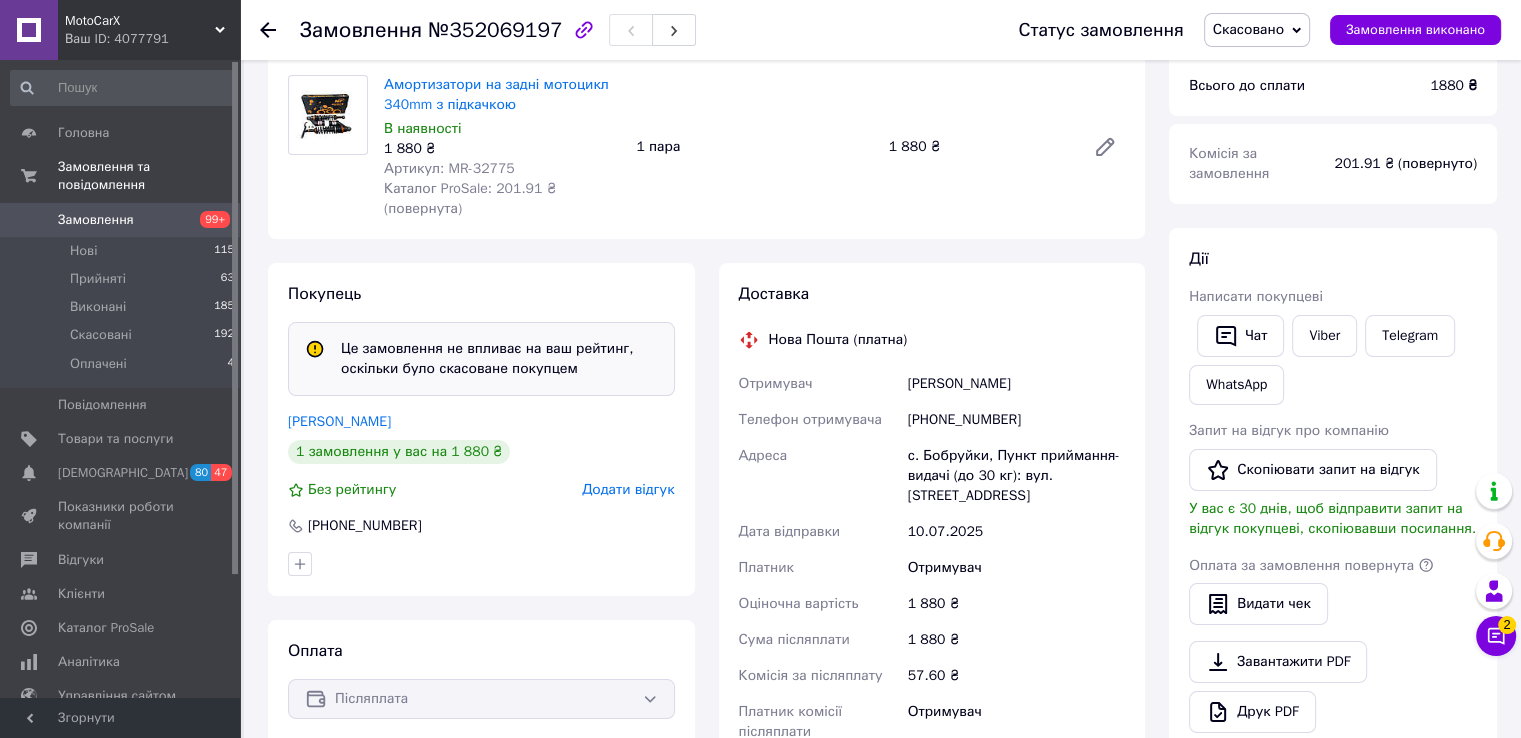 click on "с. Бобруйки, Пункт приймання-видачі (до 30 кг): вул. [STREET_ADDRESS]" at bounding box center [1016, 476] 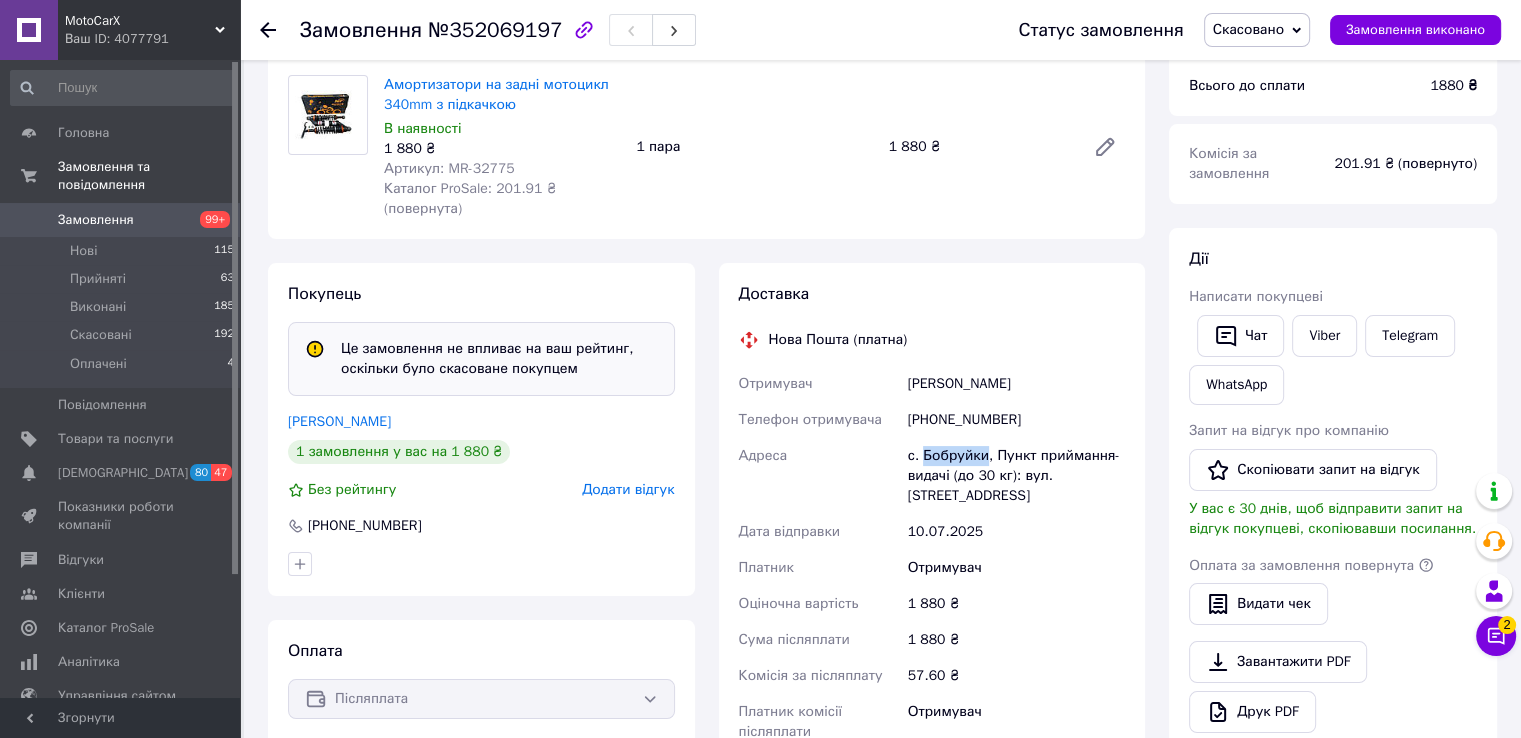 click on "с. Бобруйки, Пункт приймання-видачі (до 30 кг): вул. [STREET_ADDRESS]" at bounding box center [1016, 476] 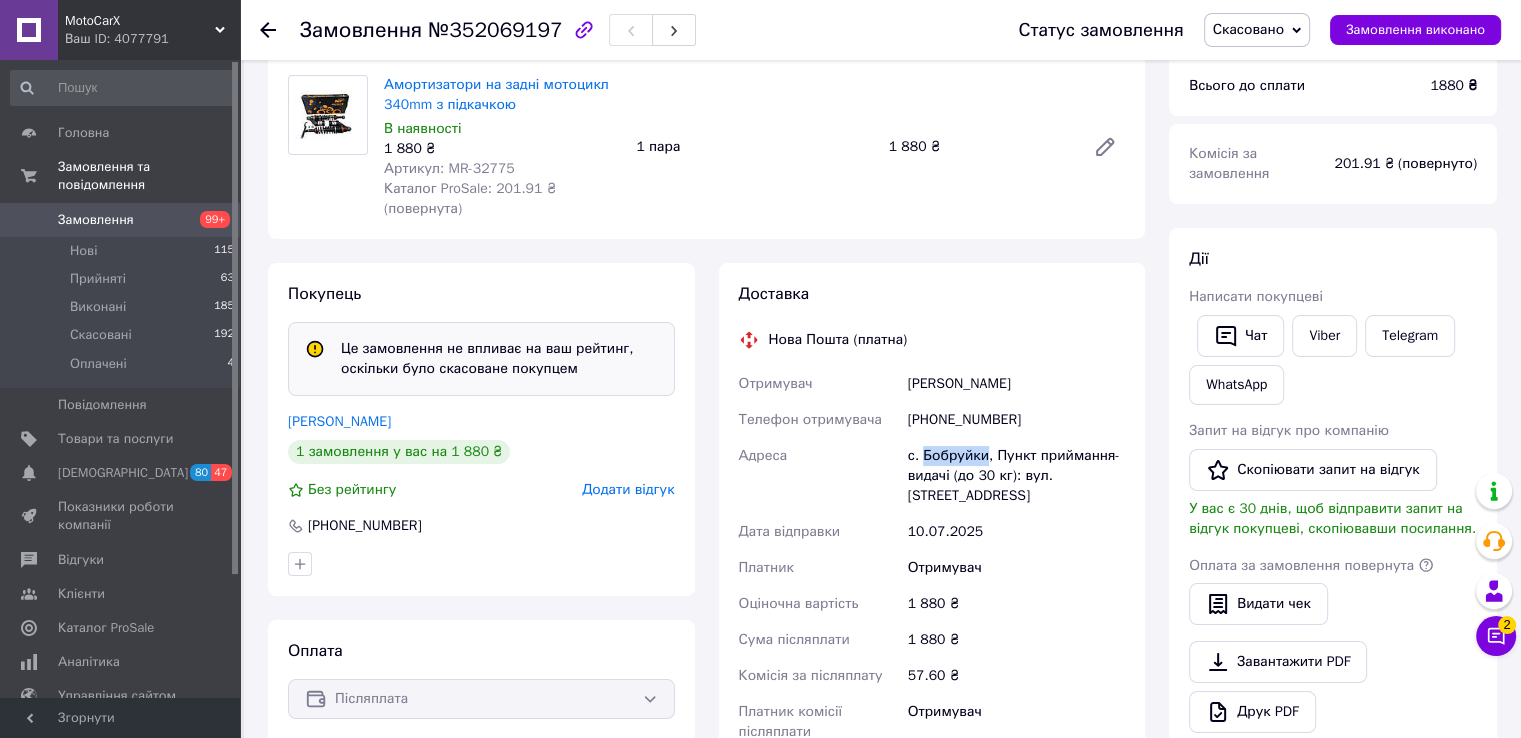 scroll, scrollTop: 0, scrollLeft: 0, axis: both 